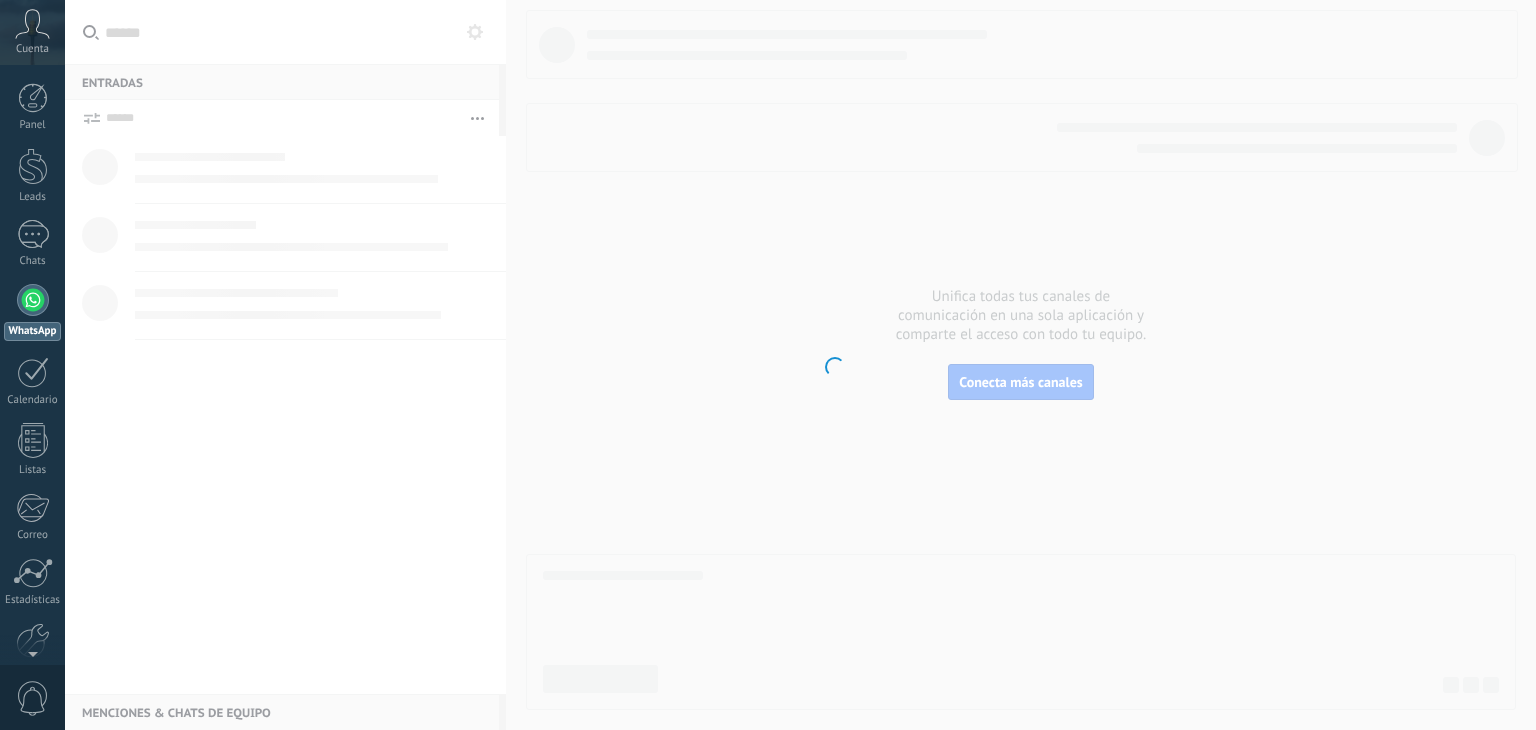 scroll, scrollTop: 0, scrollLeft: 0, axis: both 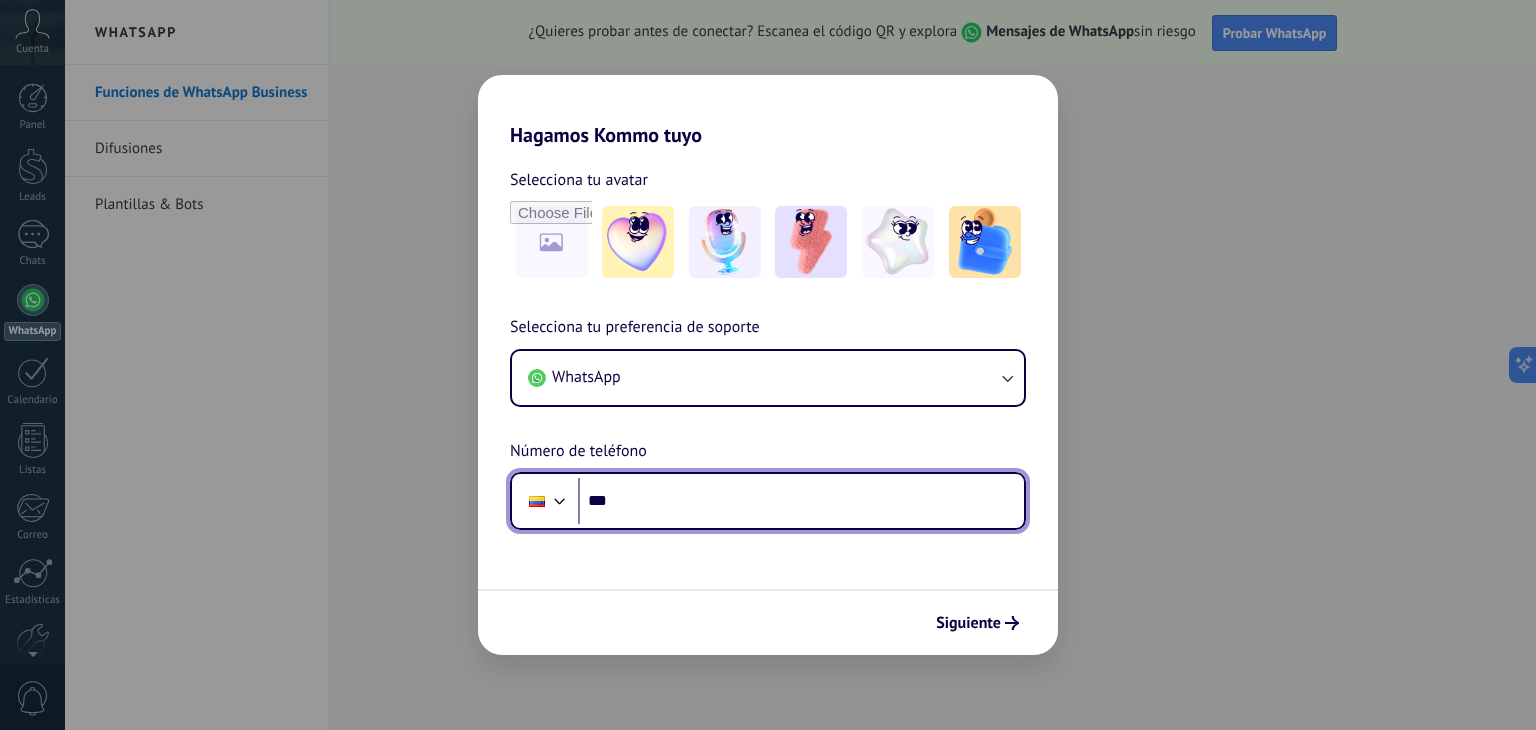 click on "***" at bounding box center [801, 501] 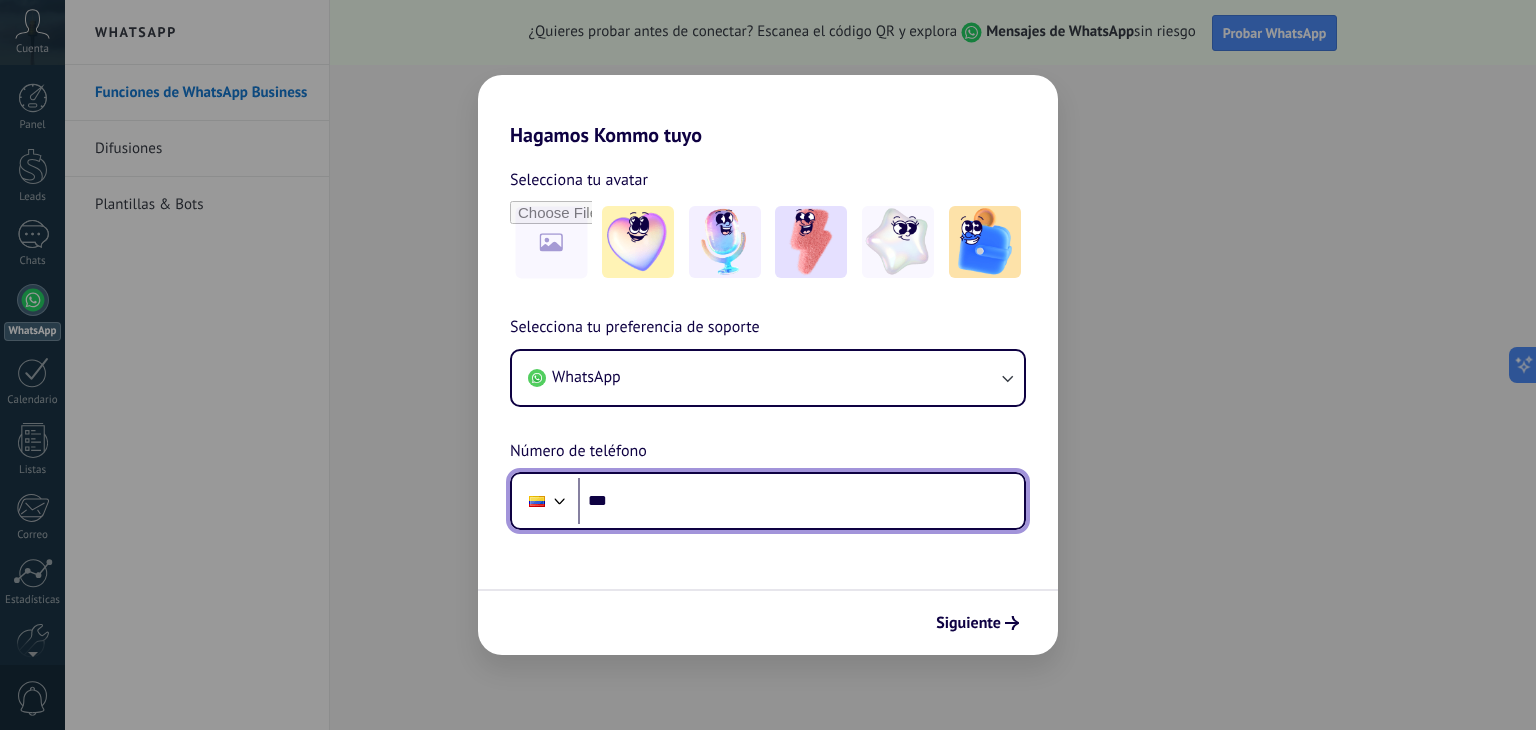 click on "***" at bounding box center [801, 501] 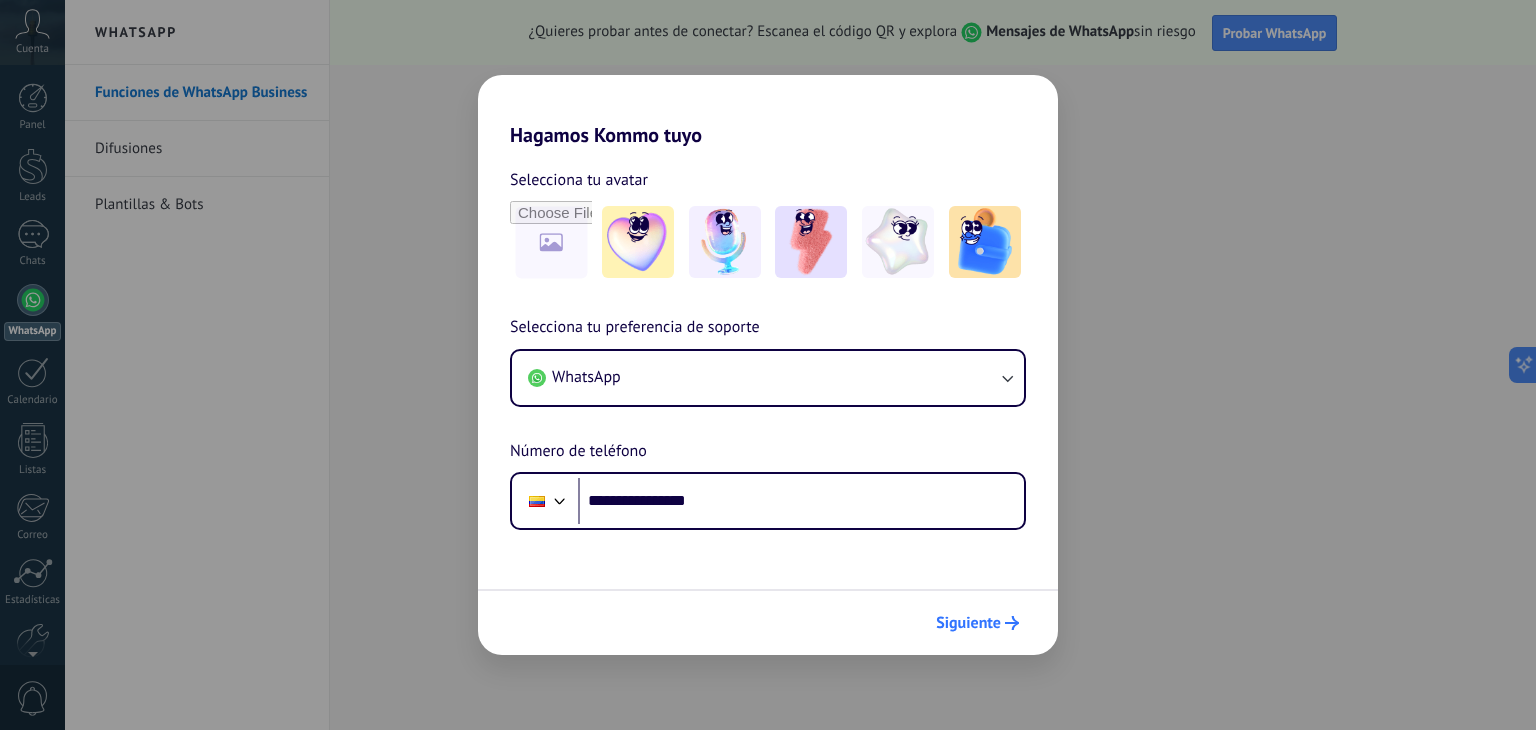 click on "Siguiente" at bounding box center [968, 623] 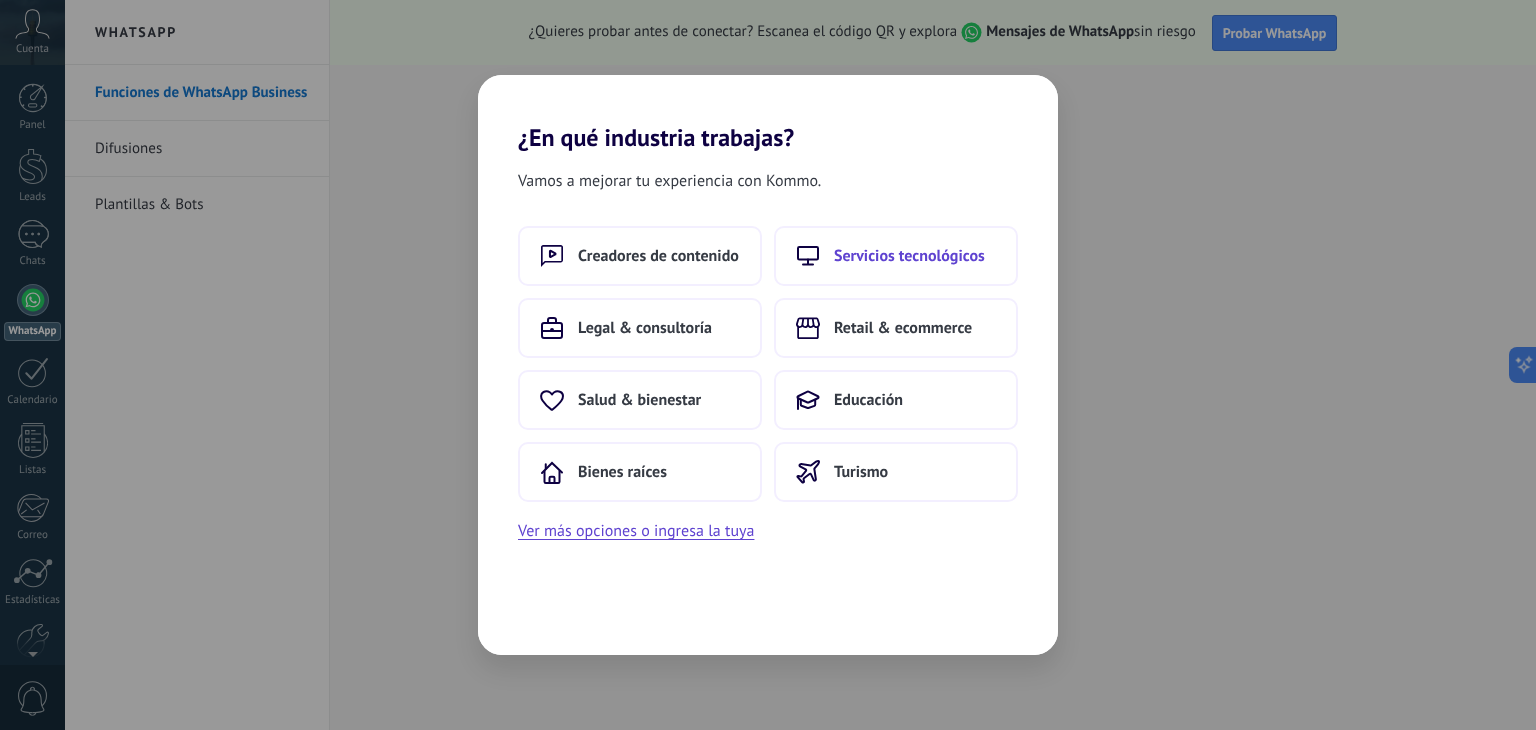 click on "Servicios tecnológicos" at bounding box center [896, 256] 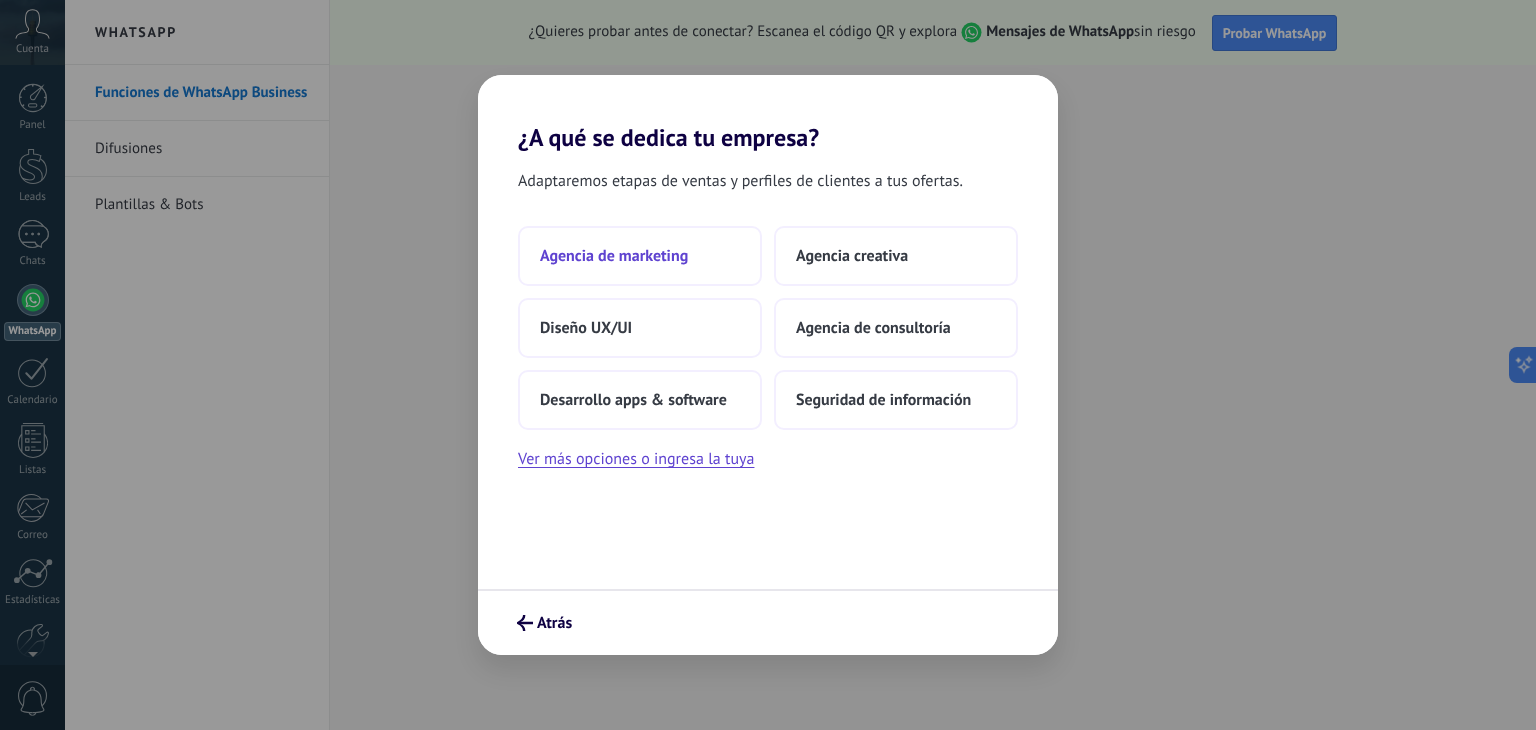 click on "Agencia de marketing" at bounding box center [640, 256] 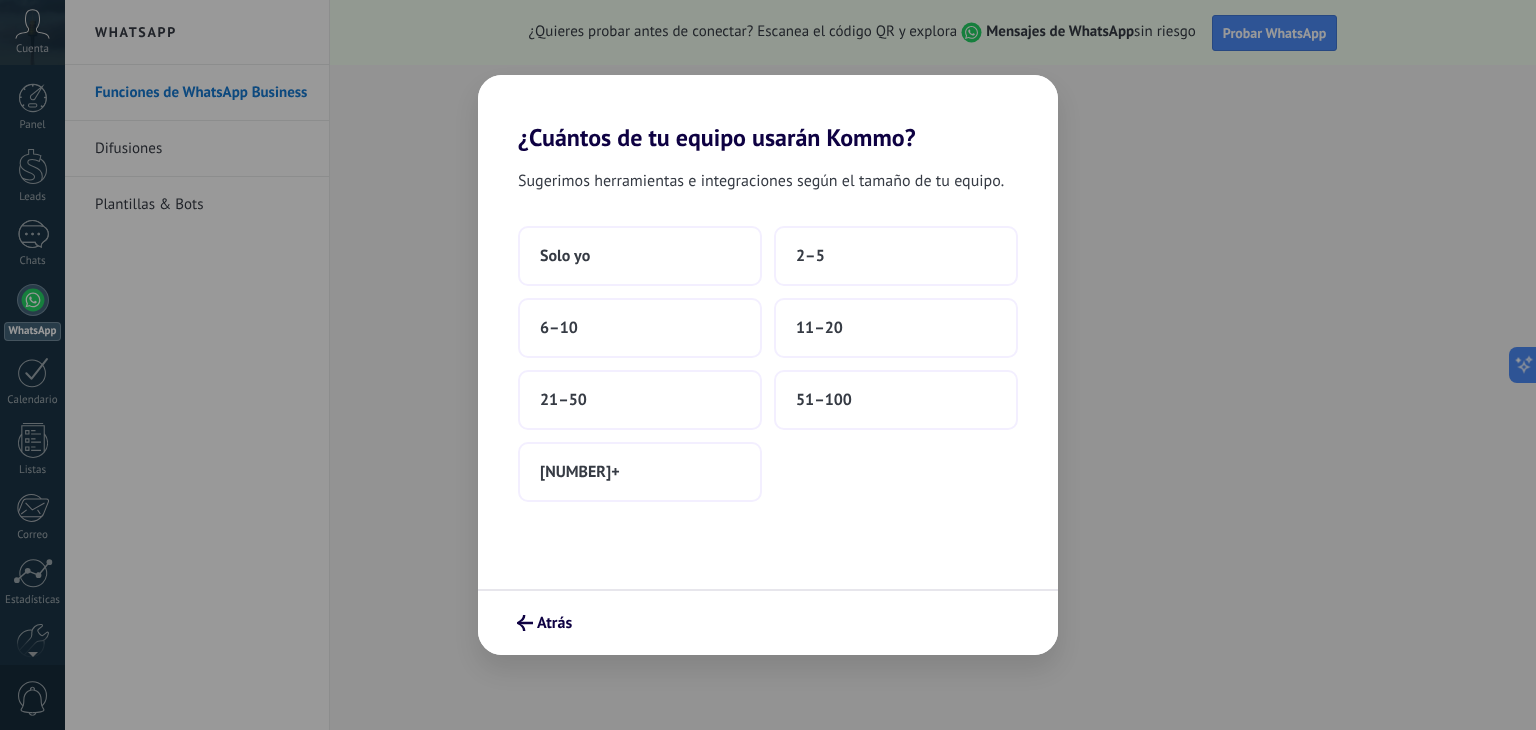 click on "Solo yo" at bounding box center (640, 256) 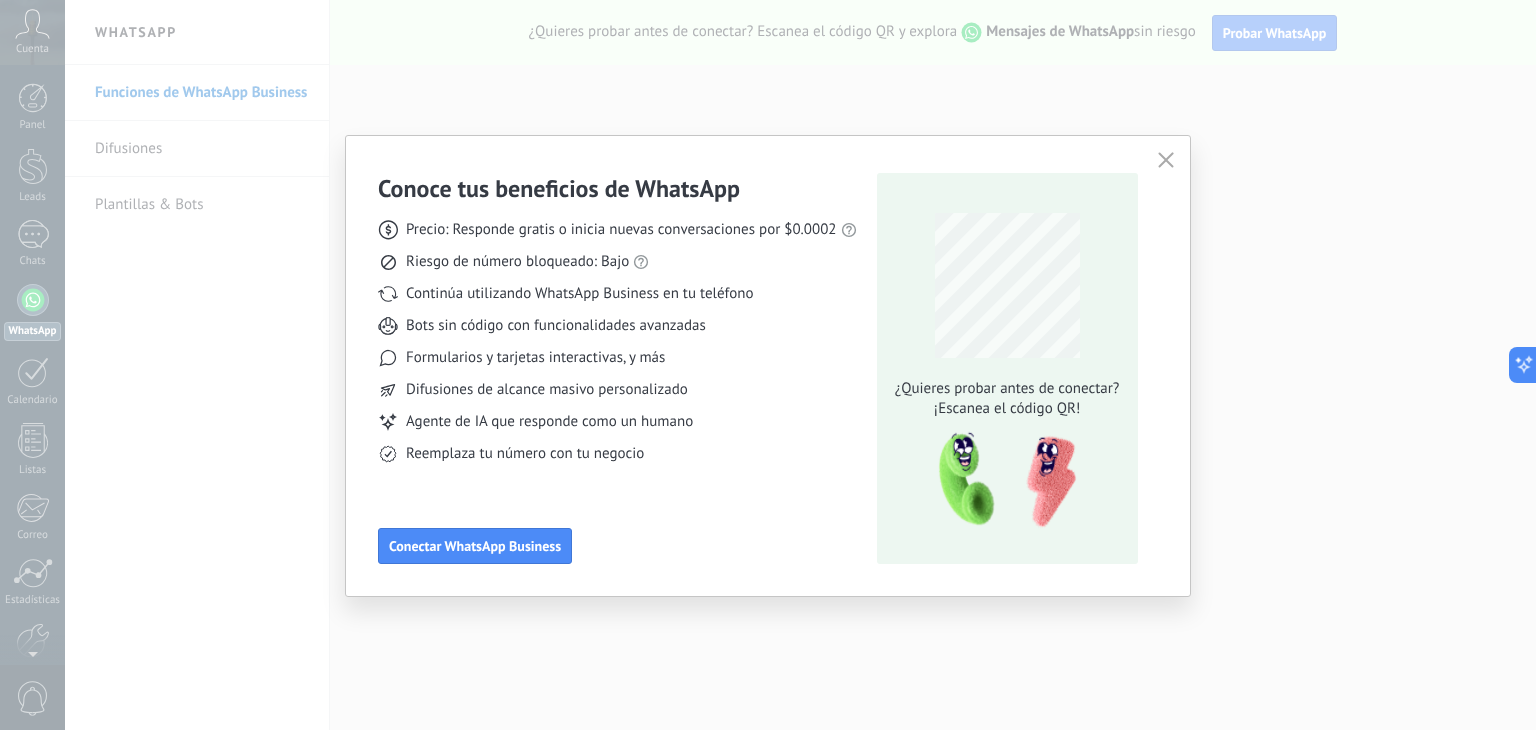 click at bounding box center [1166, 160] 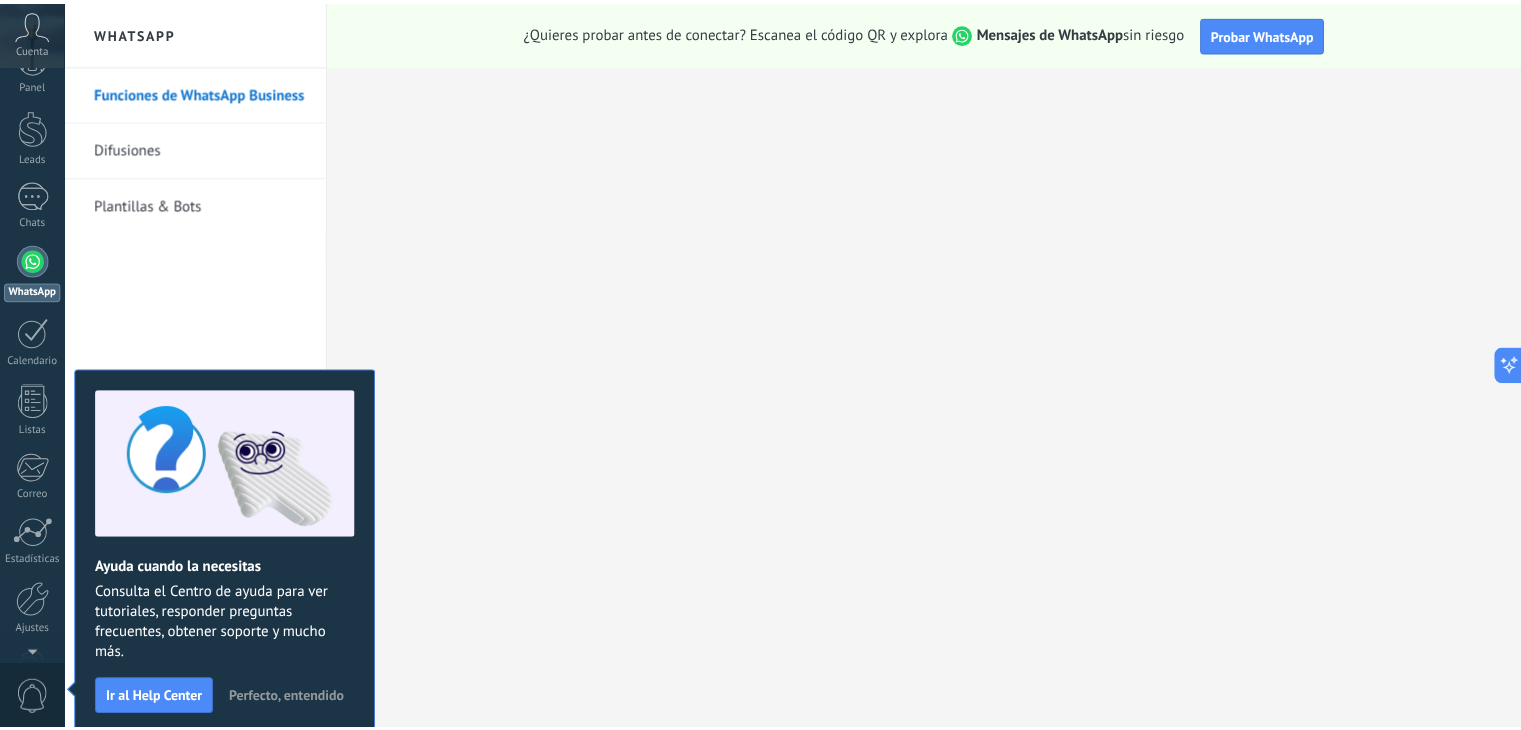 scroll, scrollTop: 0, scrollLeft: 0, axis: both 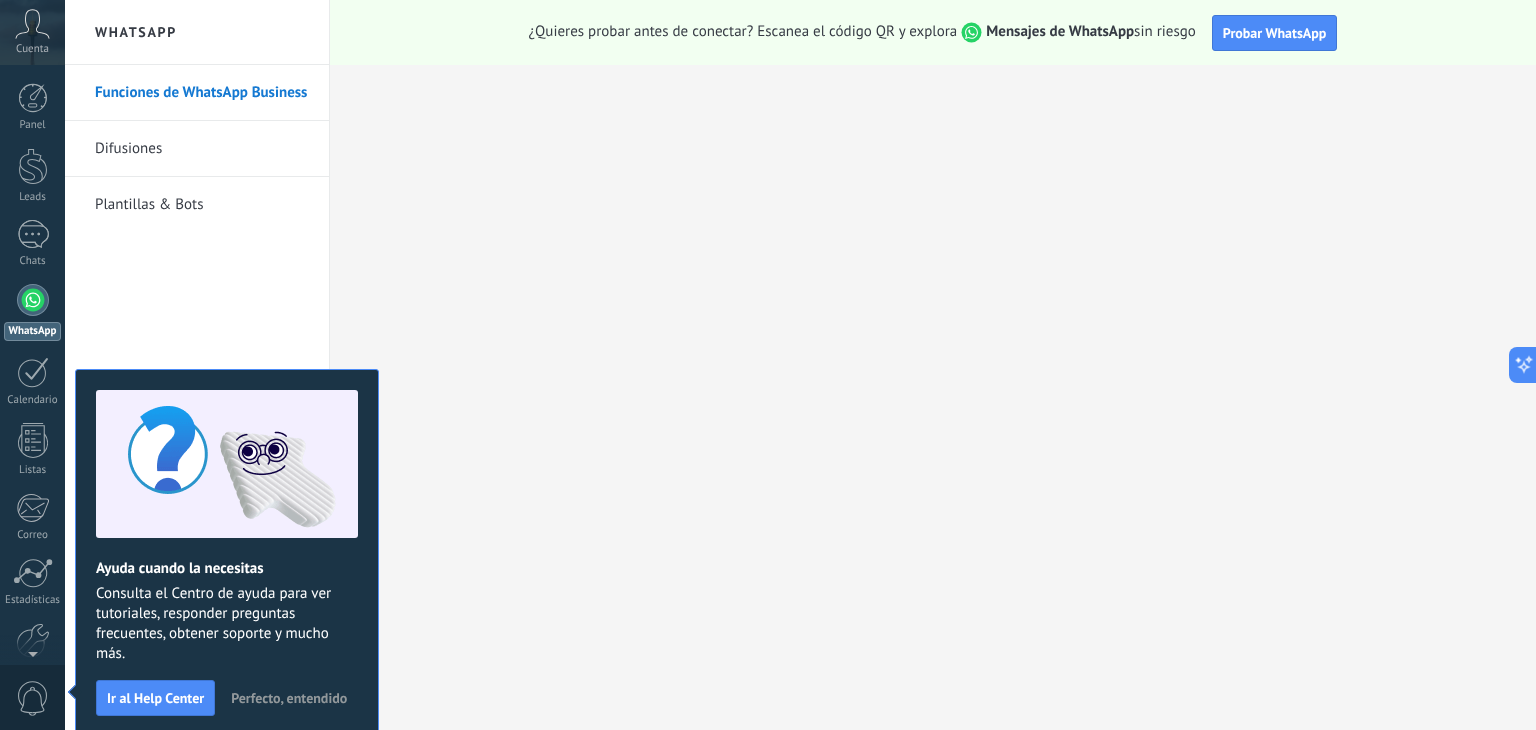 click at bounding box center (32, 24) 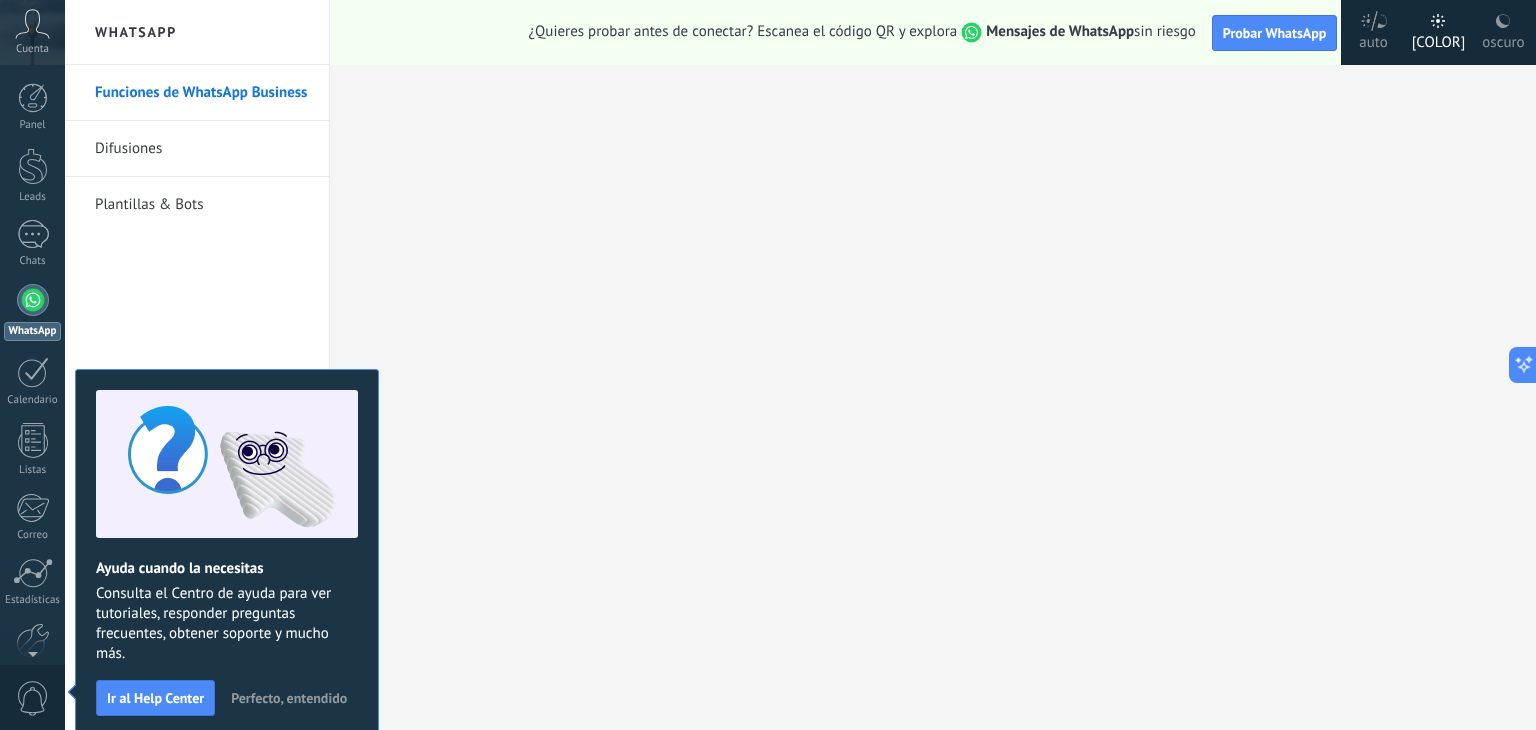 click on "oscuro" at bounding box center [1503, 32] 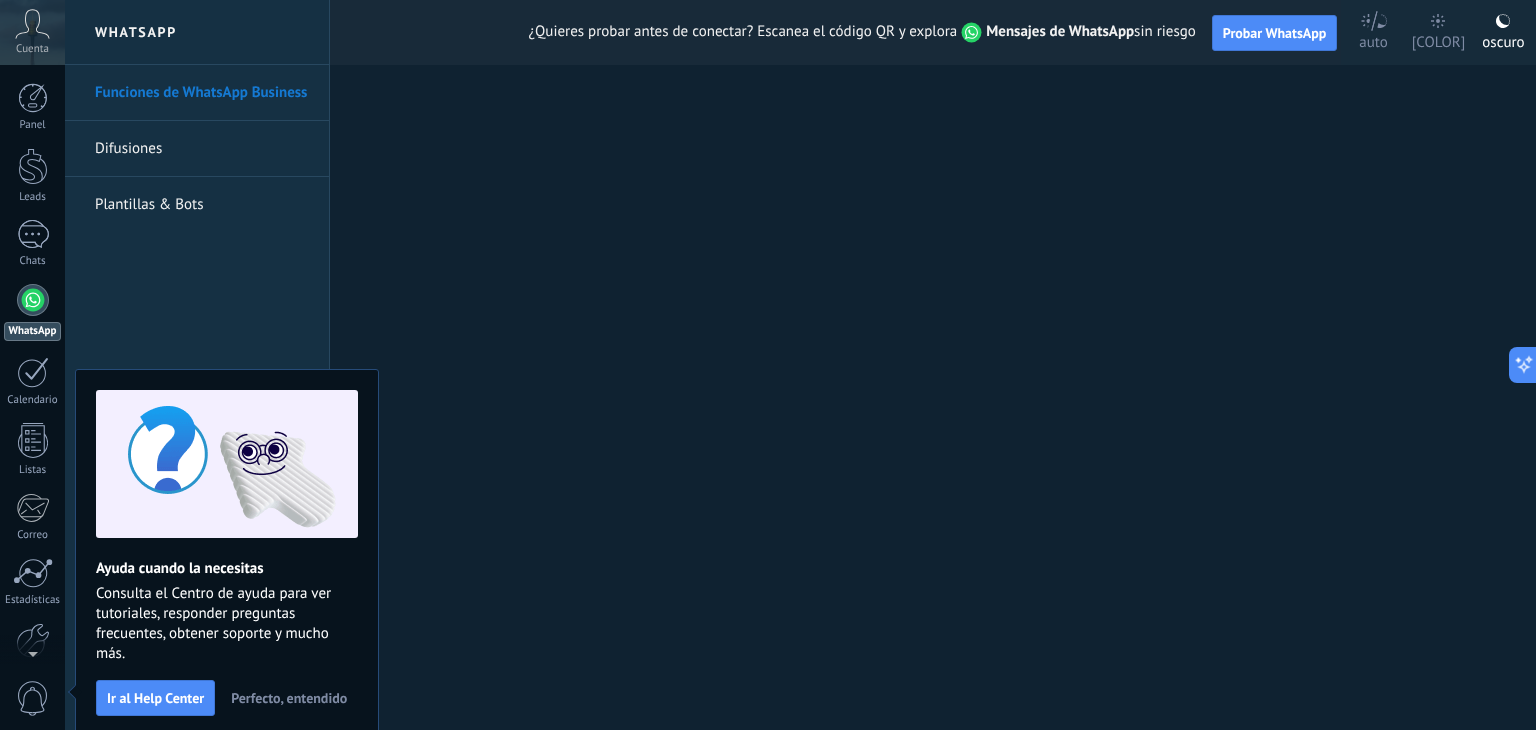 click on "WhatsApp" at bounding box center (197, 32) 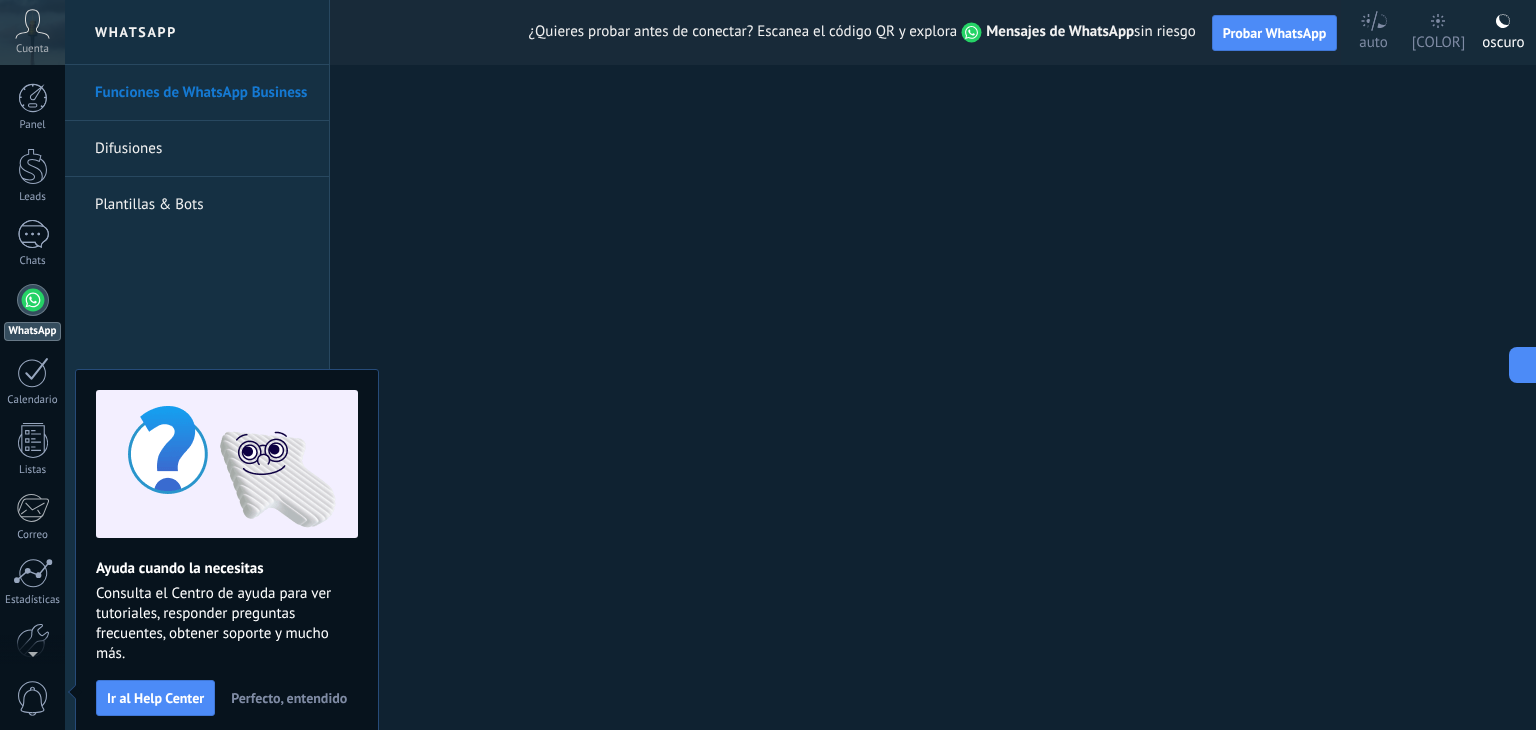 click on "Perfecto, entendido" at bounding box center (289, 698) 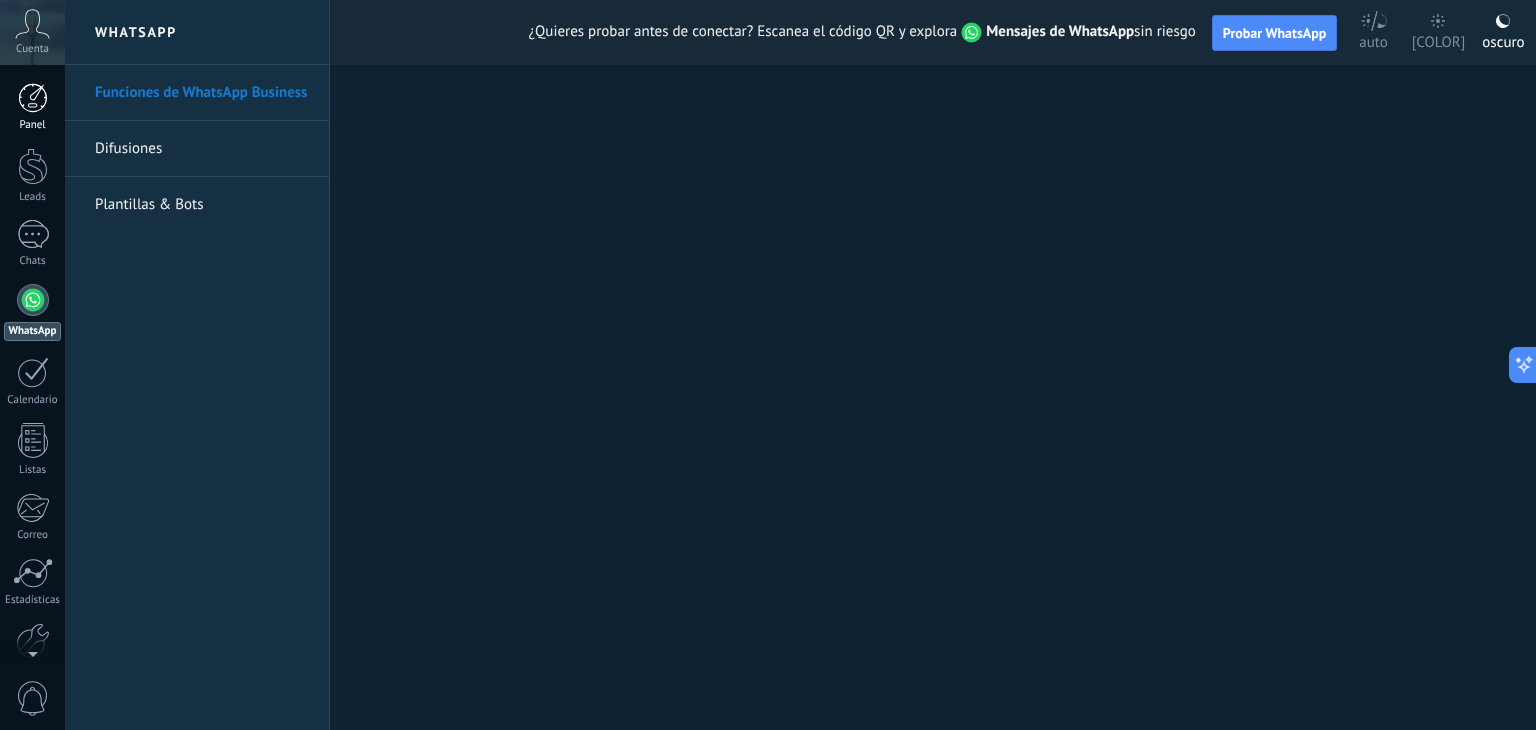 click at bounding box center (33, 98) 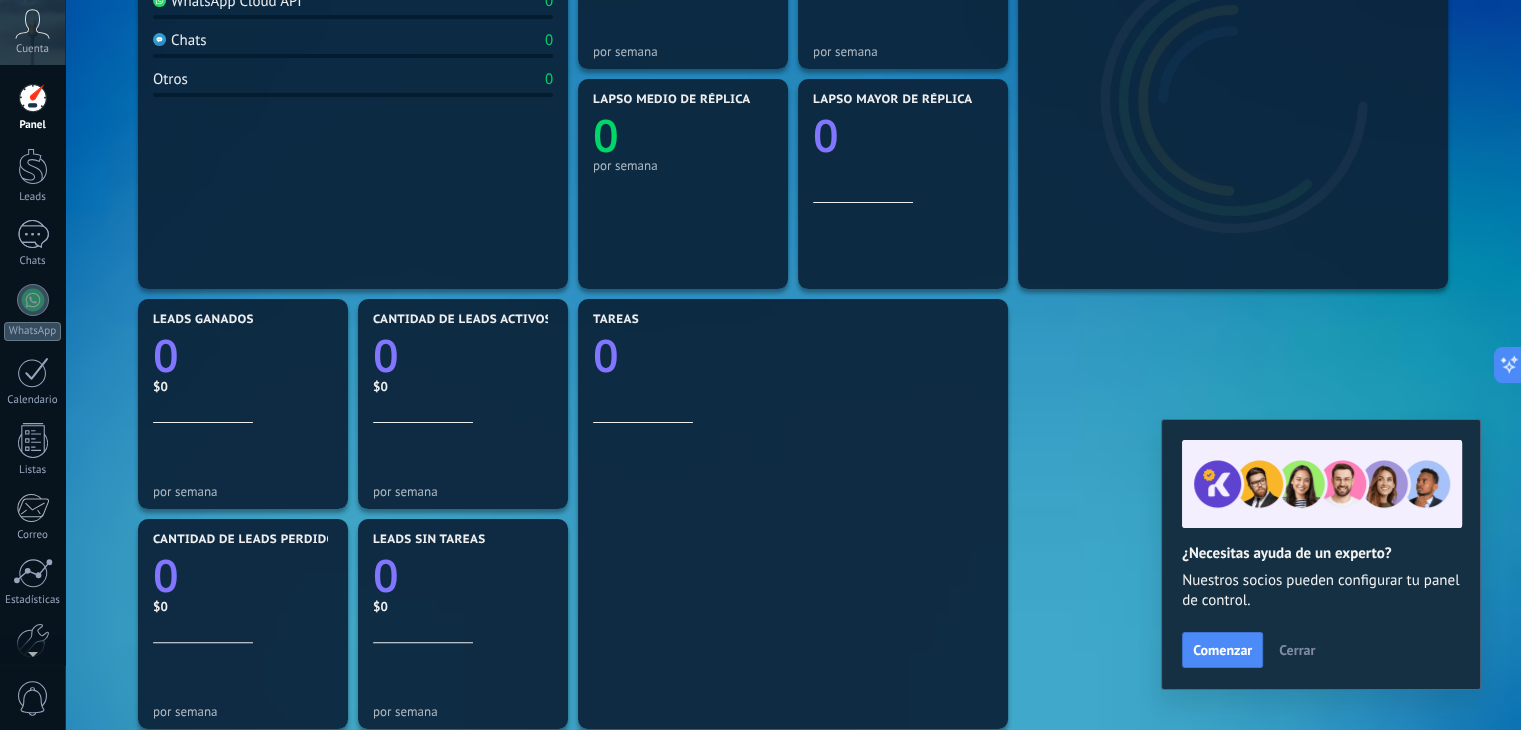 scroll, scrollTop: 0, scrollLeft: 0, axis: both 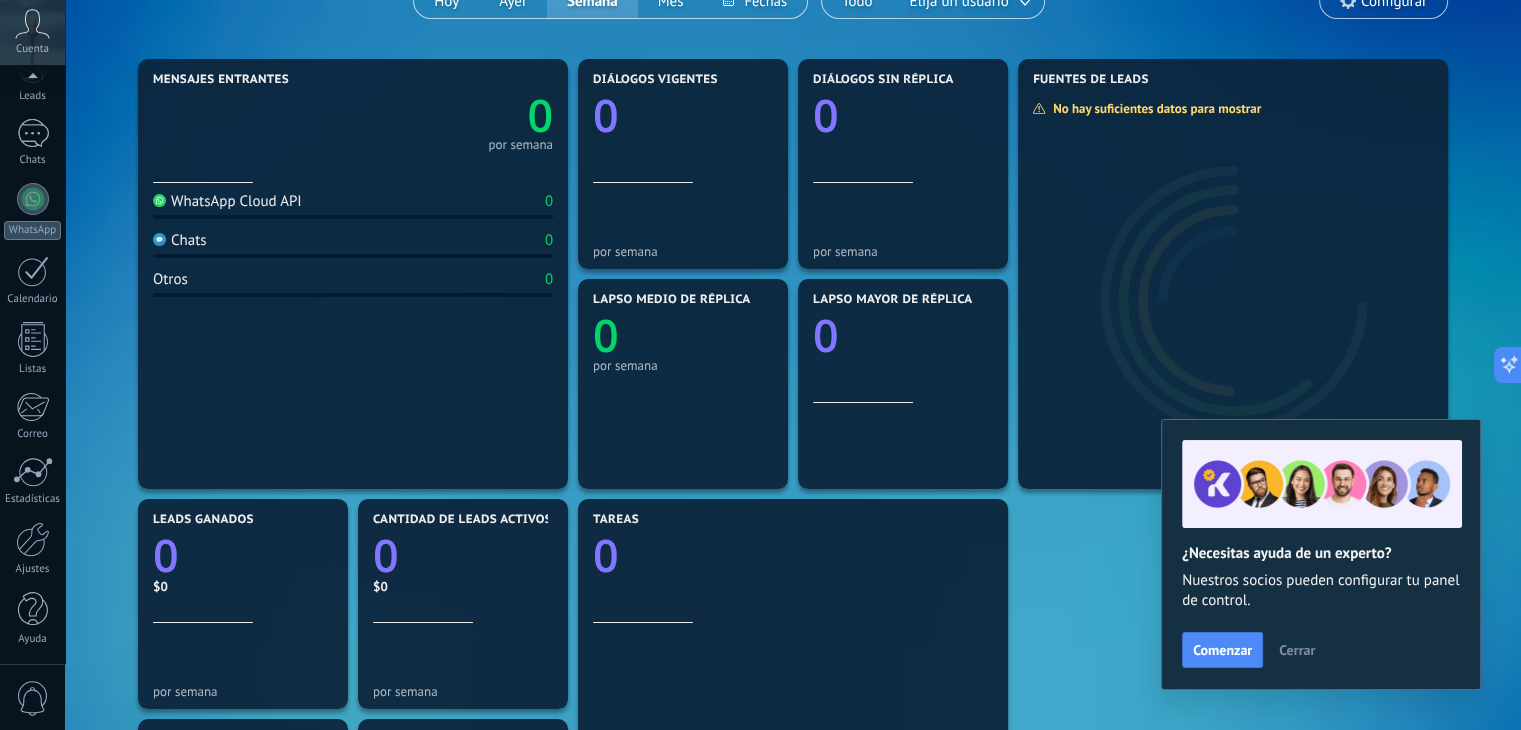 click on "0" at bounding box center [33, 698] 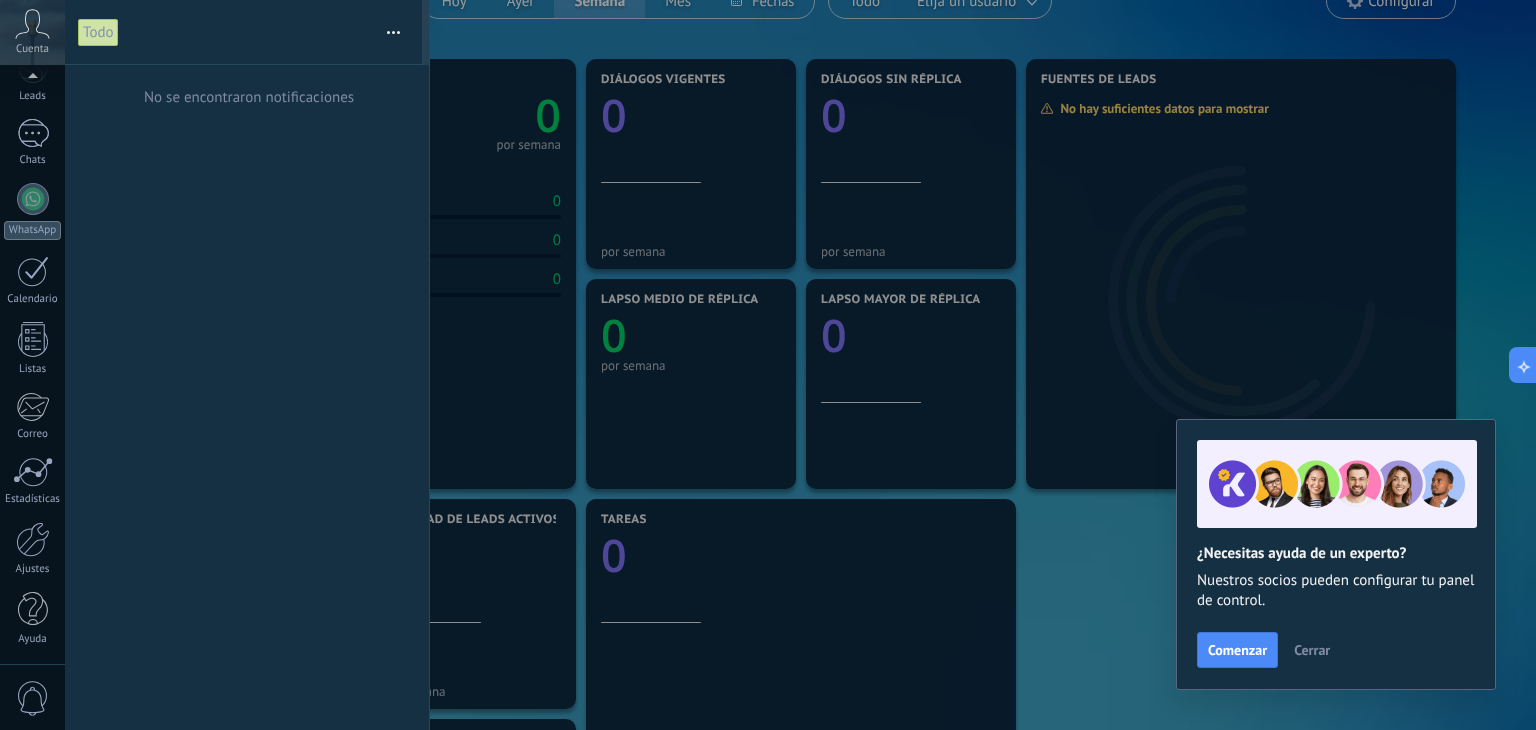 click on "0" at bounding box center (33, 698) 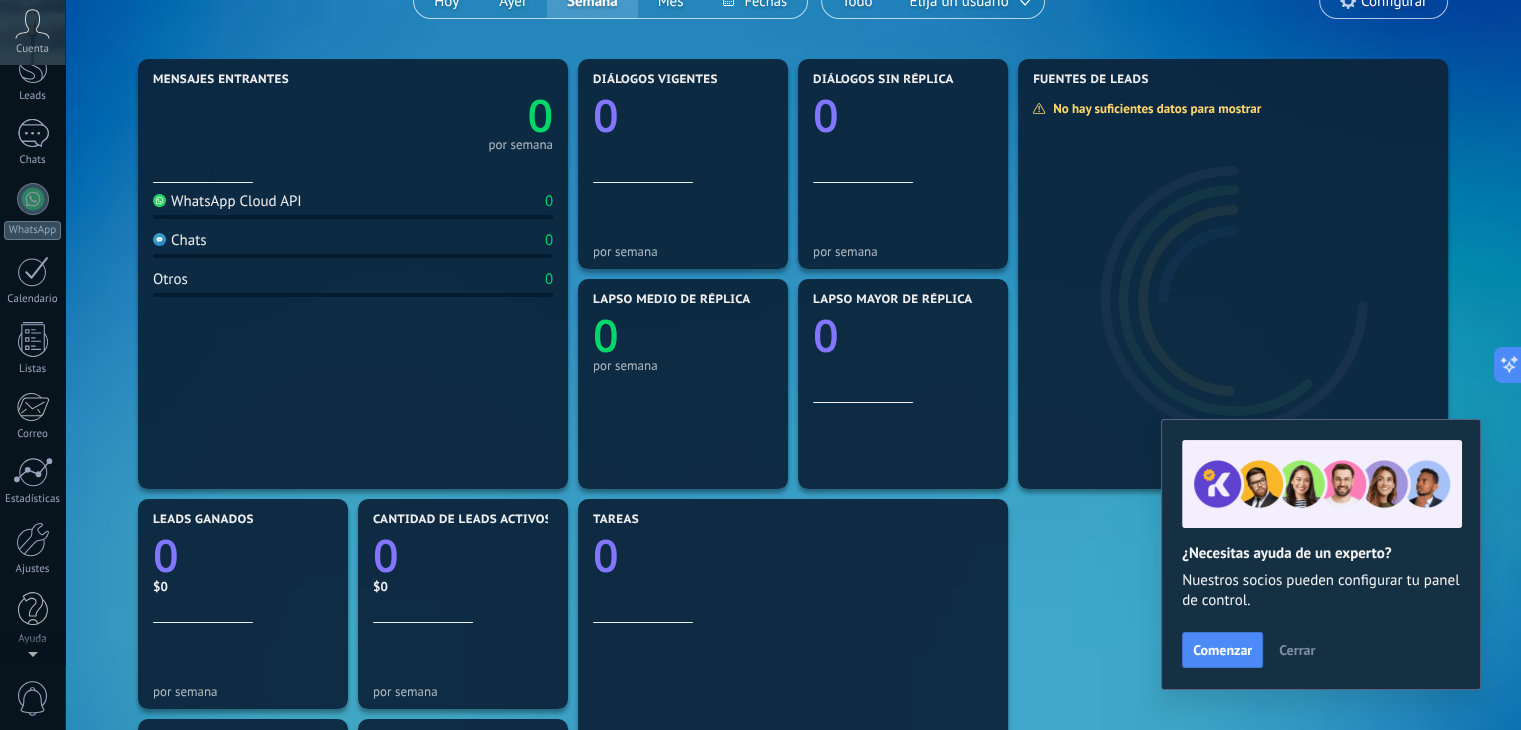scroll, scrollTop: 0, scrollLeft: 0, axis: both 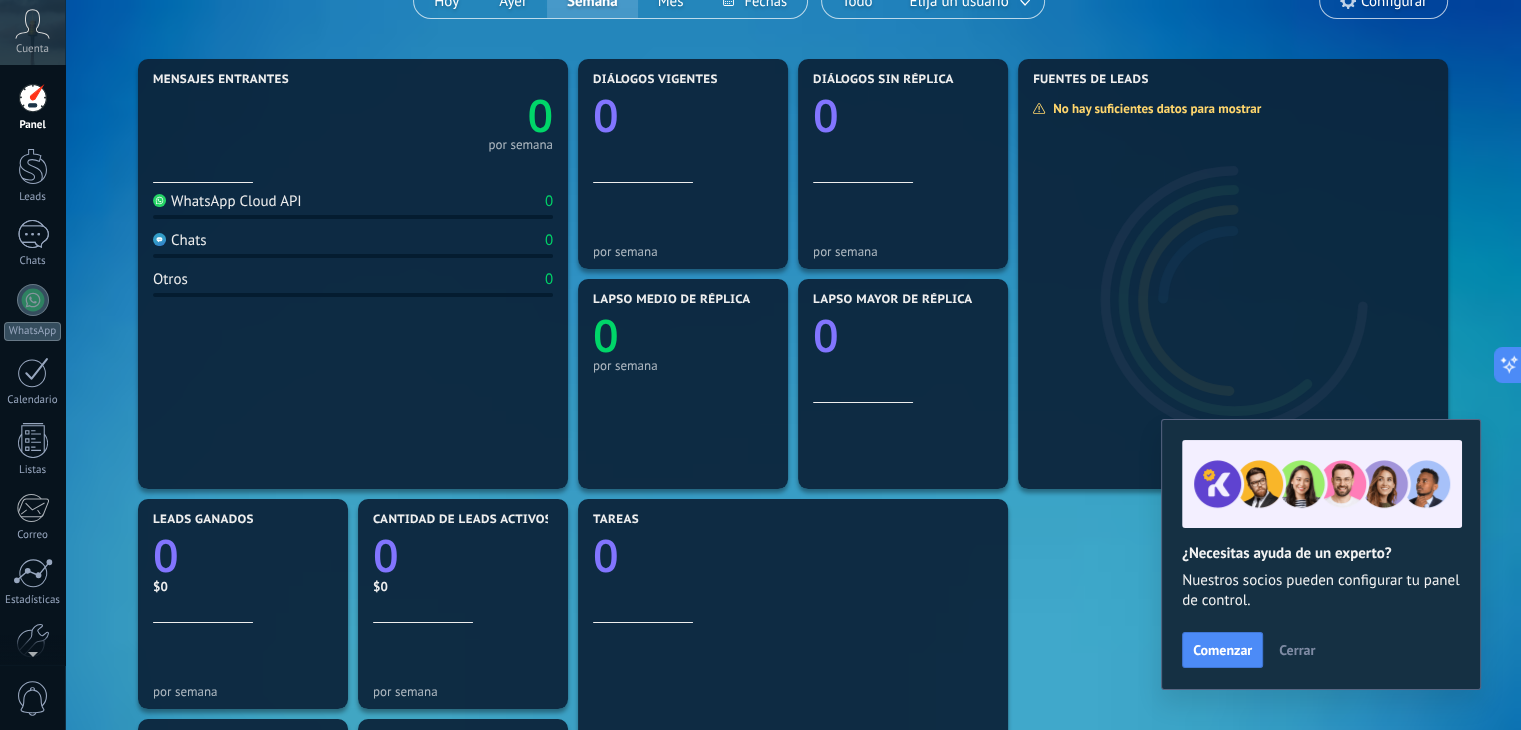 click at bounding box center [33, 23] 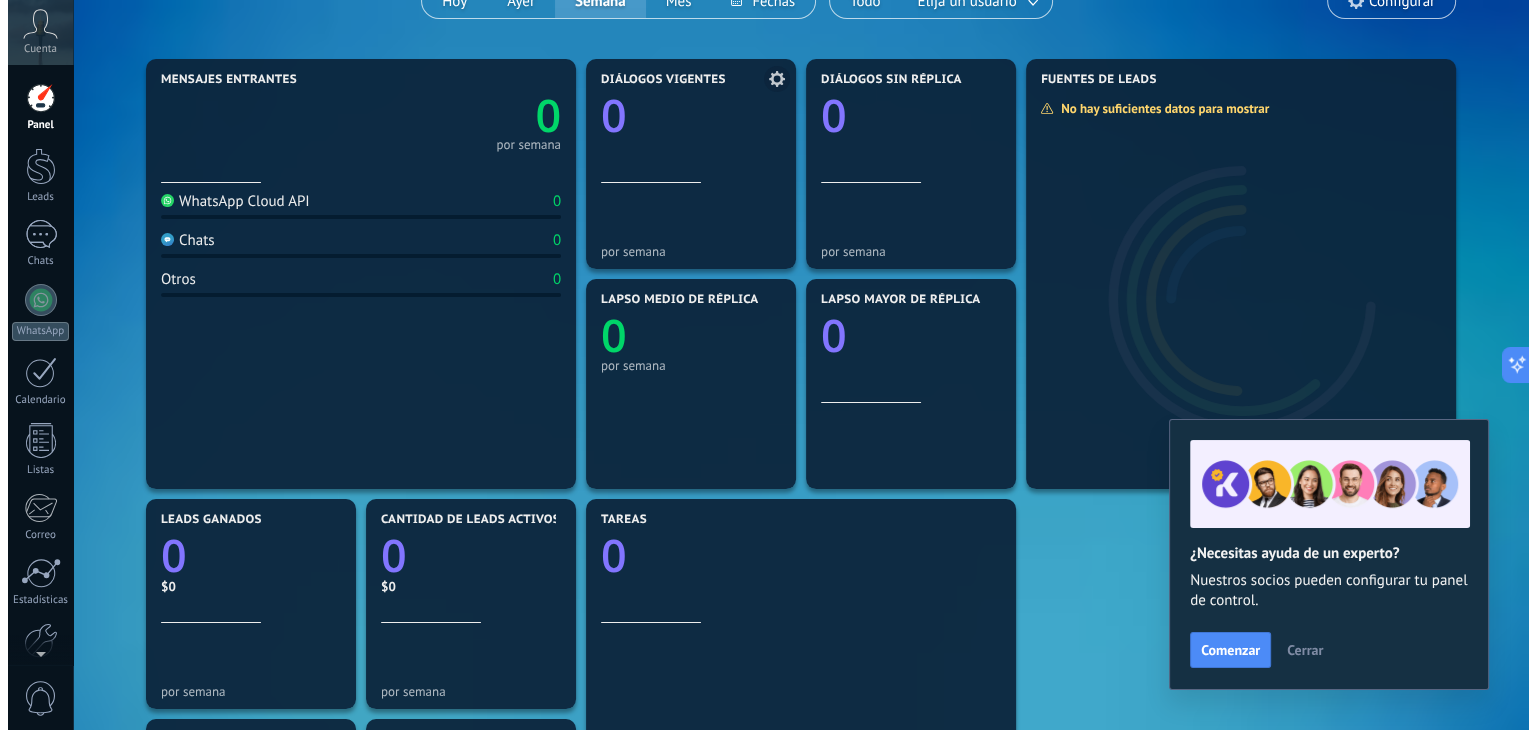 scroll, scrollTop: 0, scrollLeft: 0, axis: both 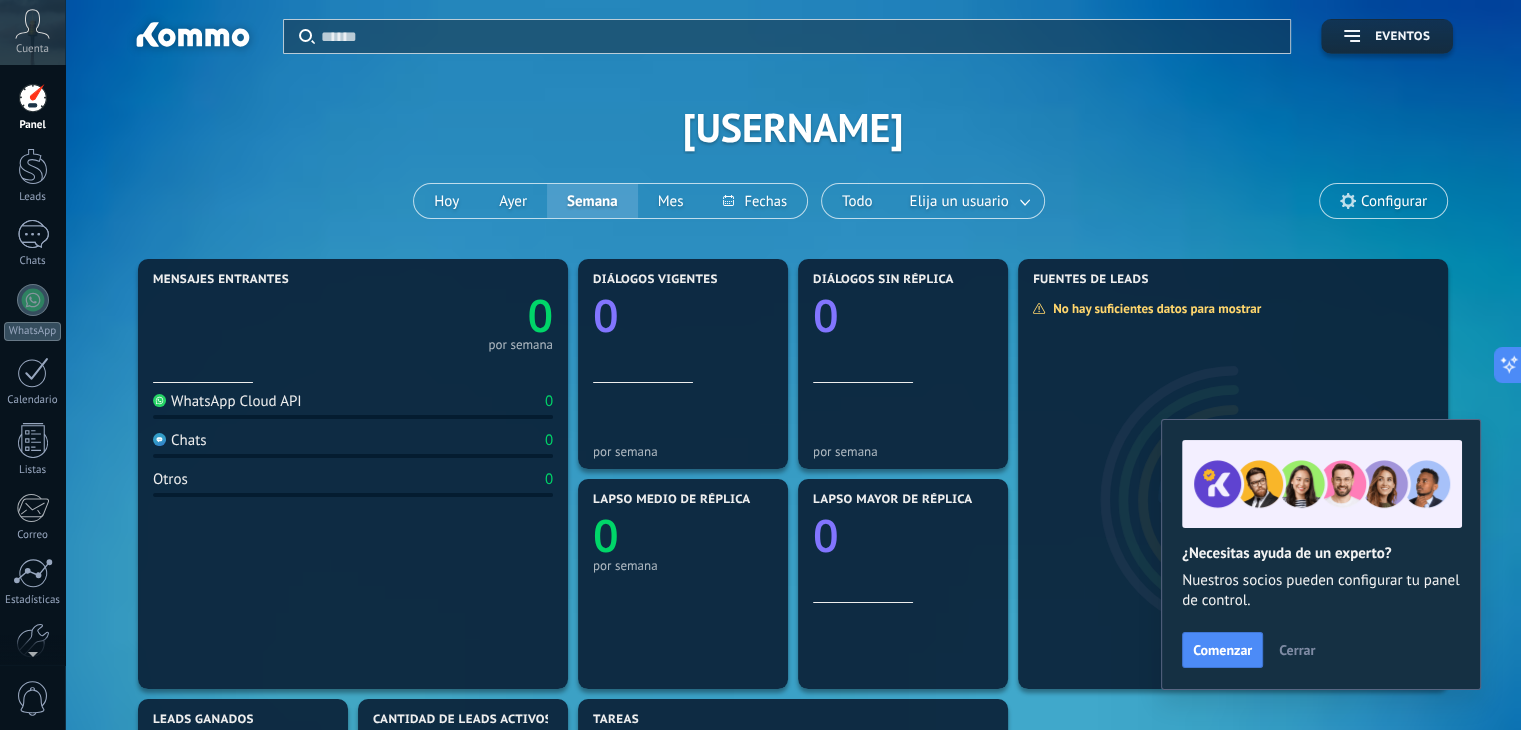 click on "Tareas: La tarea que configuraste se realizó Hoy Ayer Semana Mes Todo Elija un usuario Configurar" at bounding box center (793, 127) 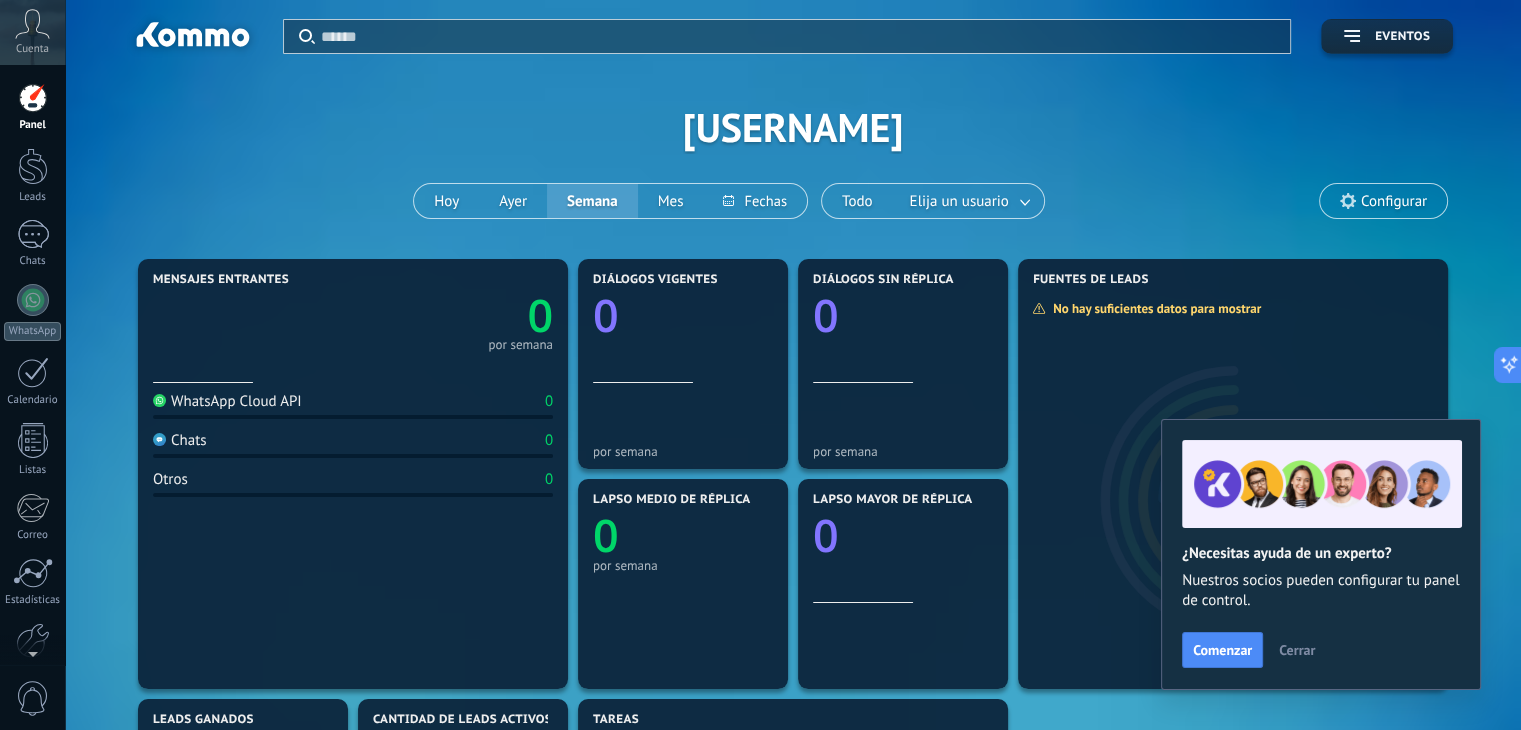 click on "Cuenta" at bounding box center [32, 49] 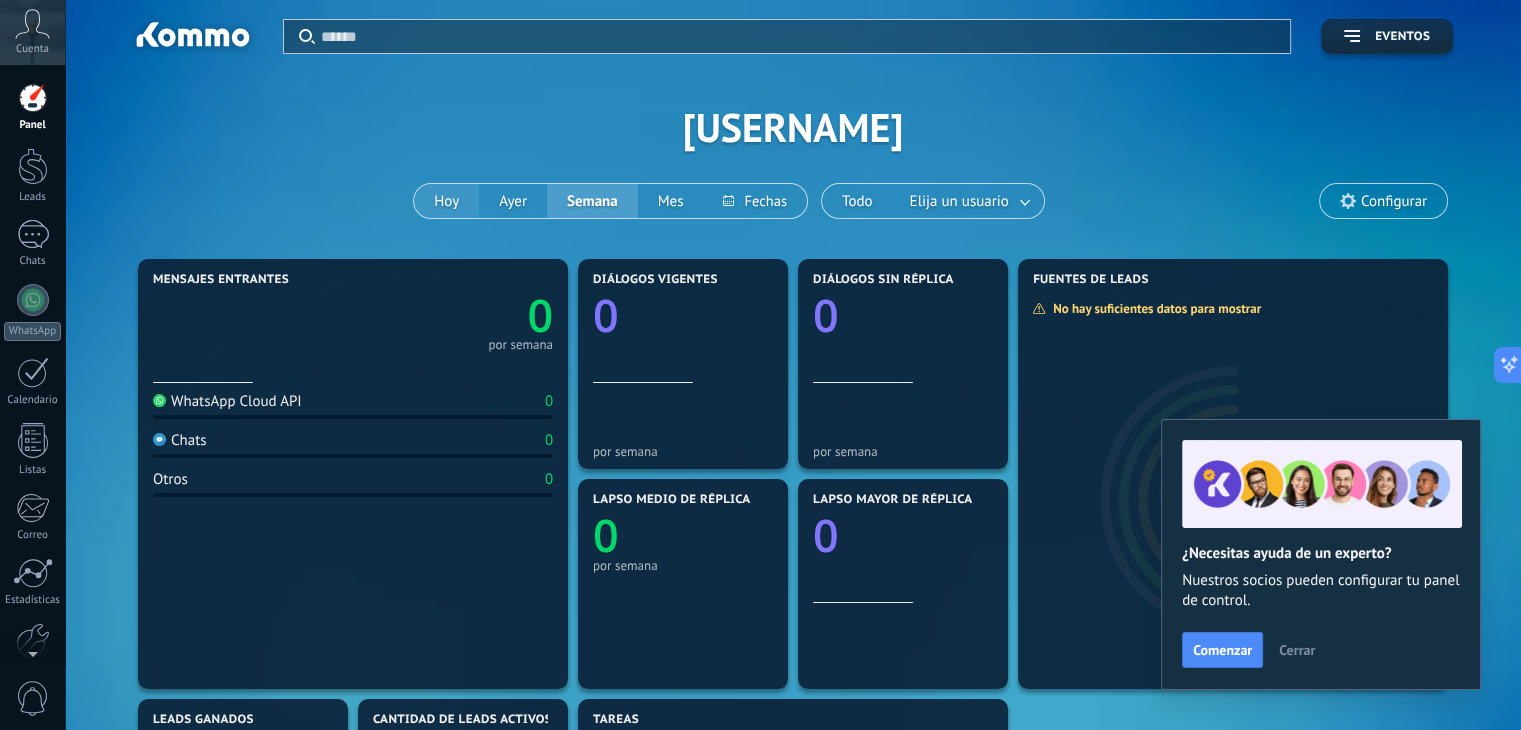 click on "Hoy" at bounding box center [446, 201] 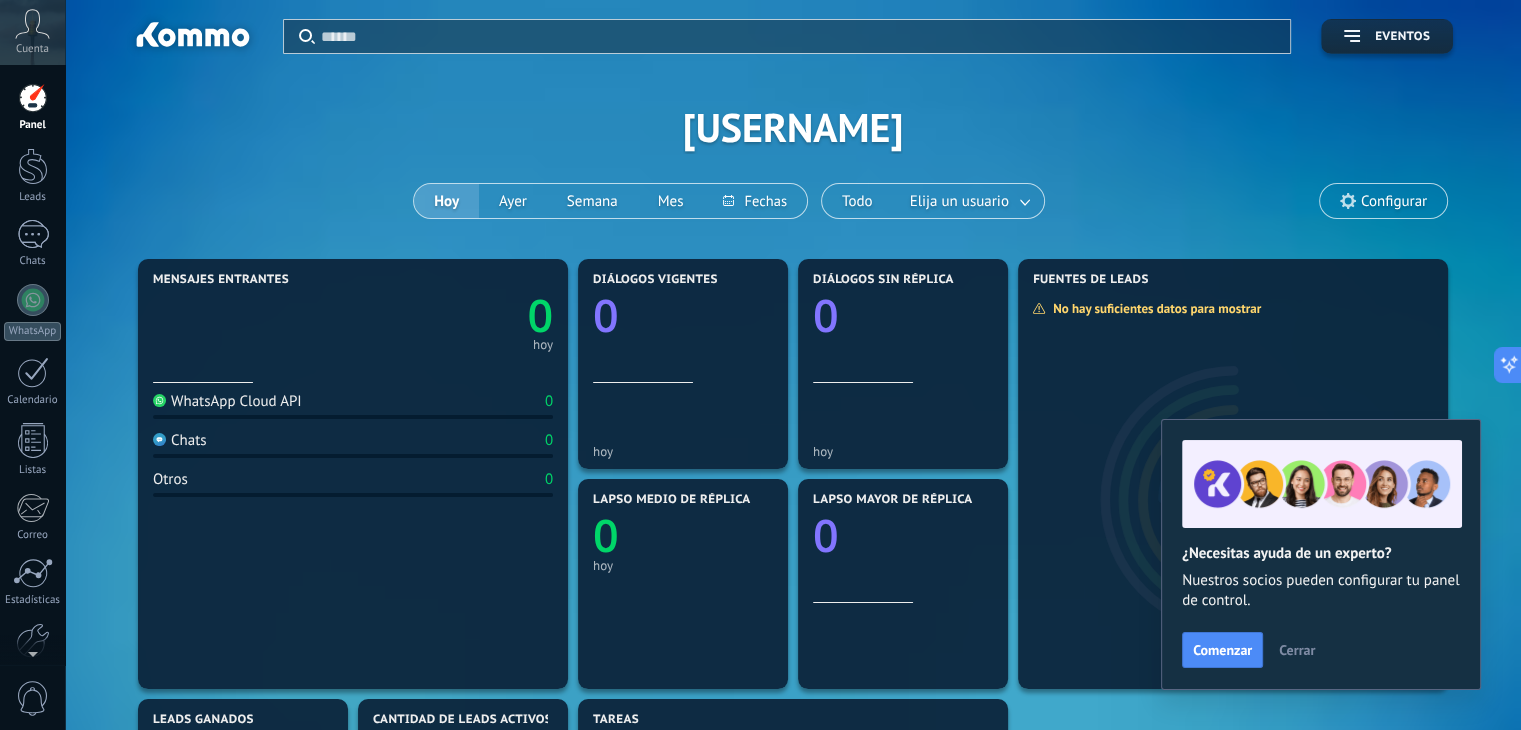 click on "Configurar" at bounding box center (1394, 201) 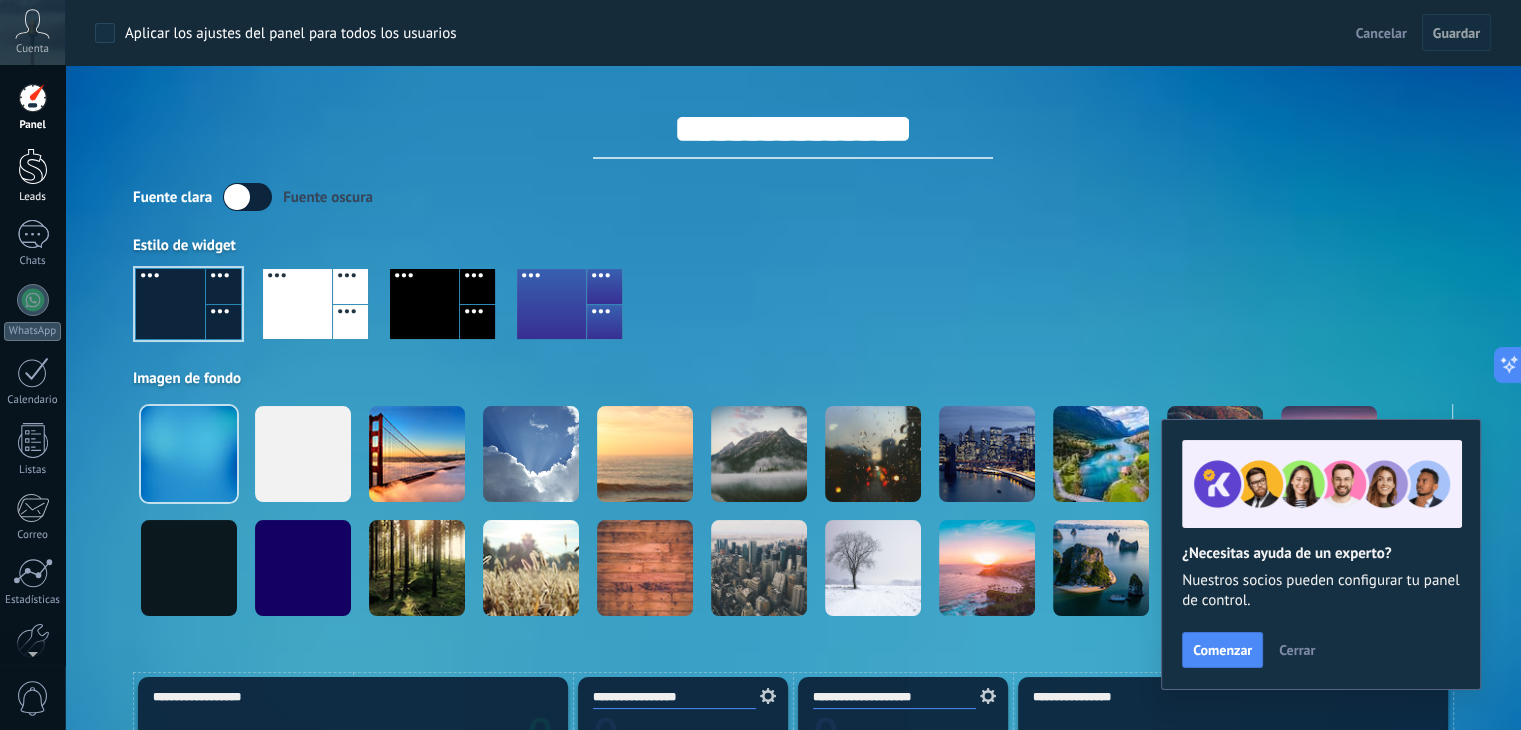 click at bounding box center [33, 166] 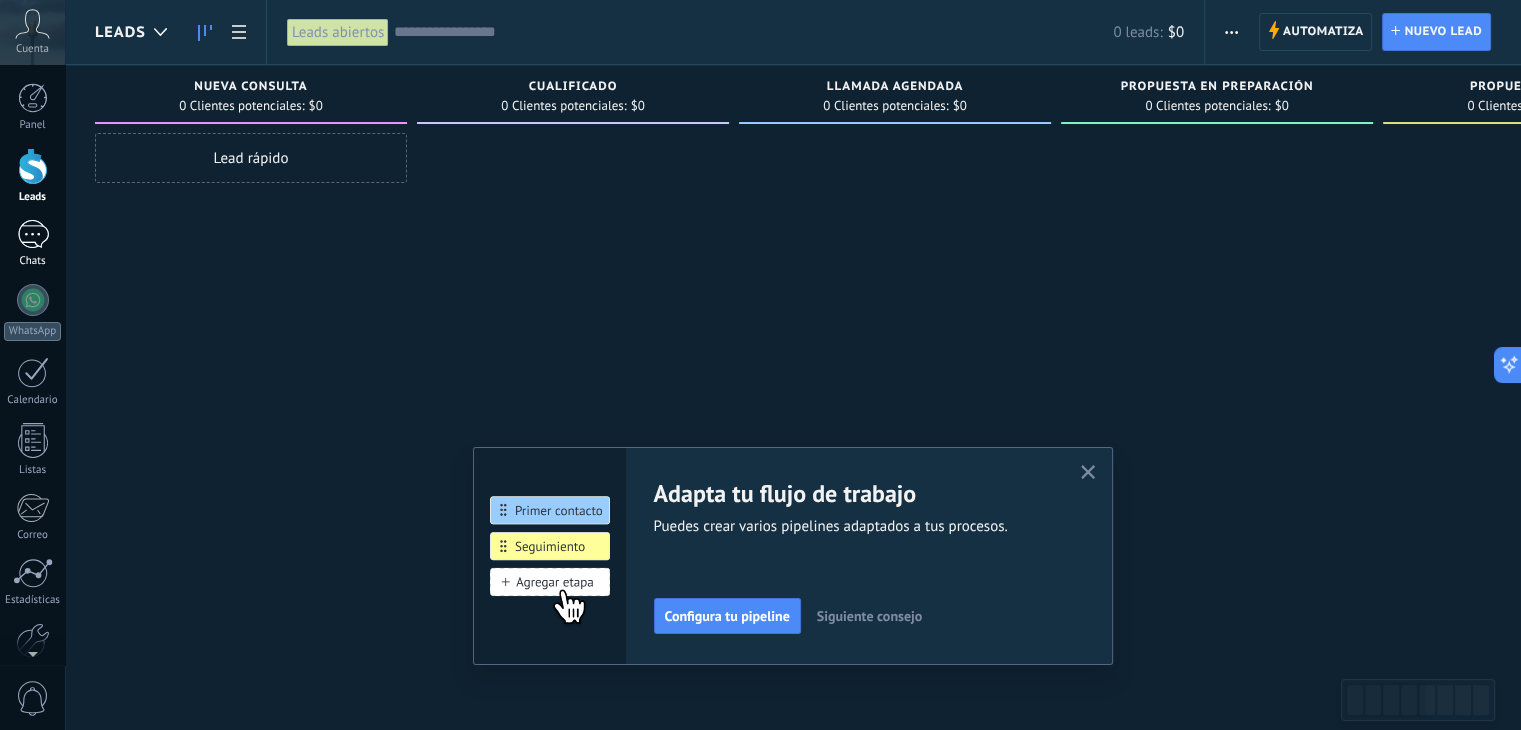 click at bounding box center (33, 234) 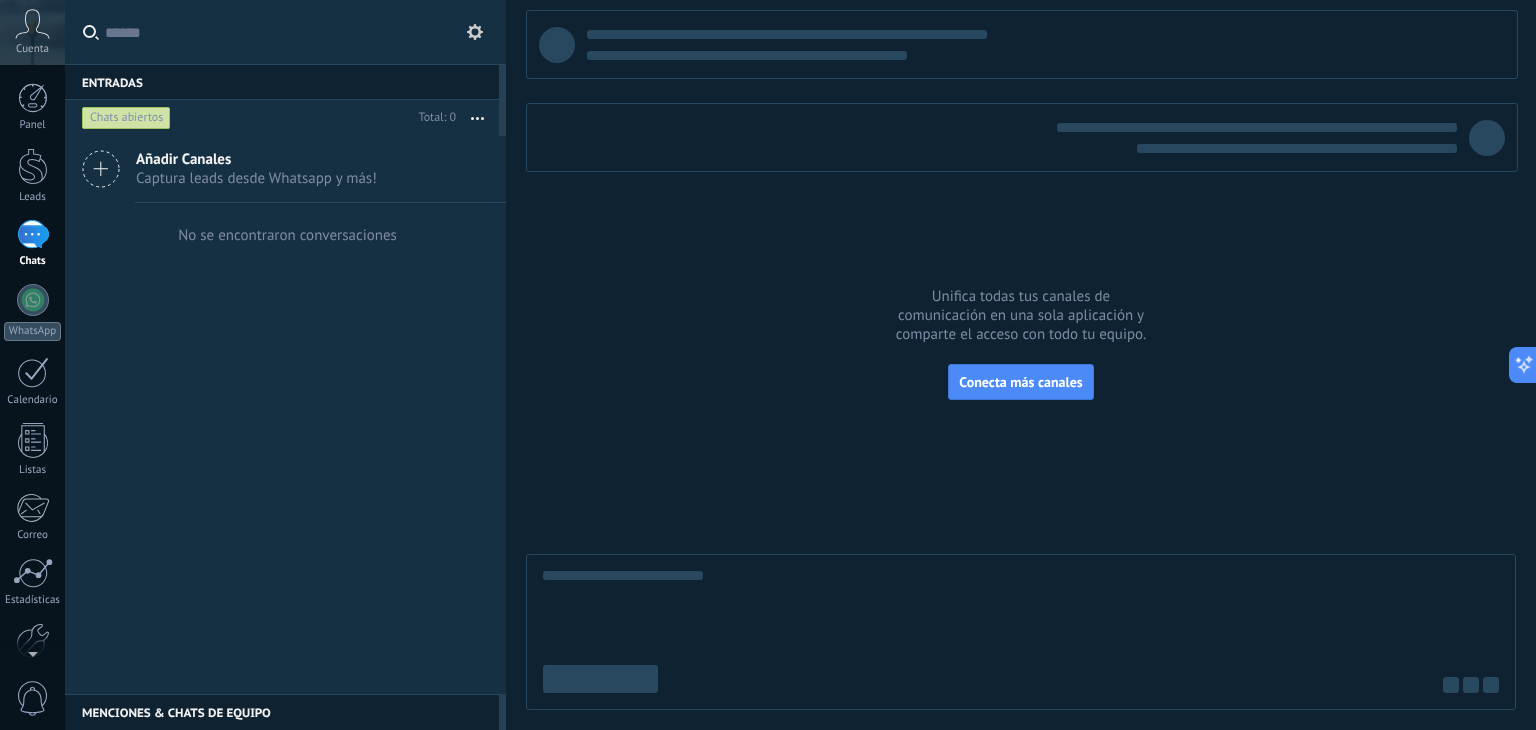 click at bounding box center [475, 32] 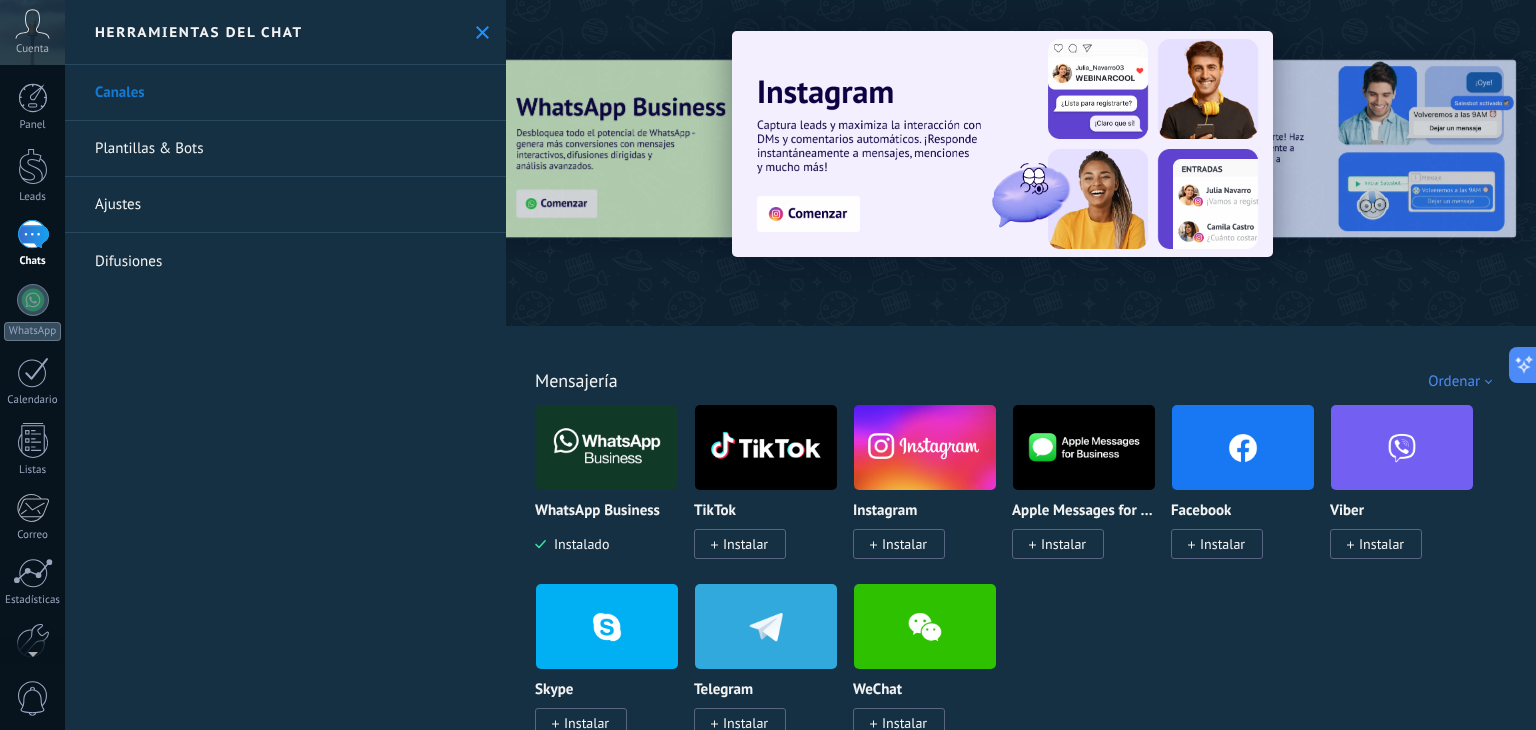 click at bounding box center [482, 32] 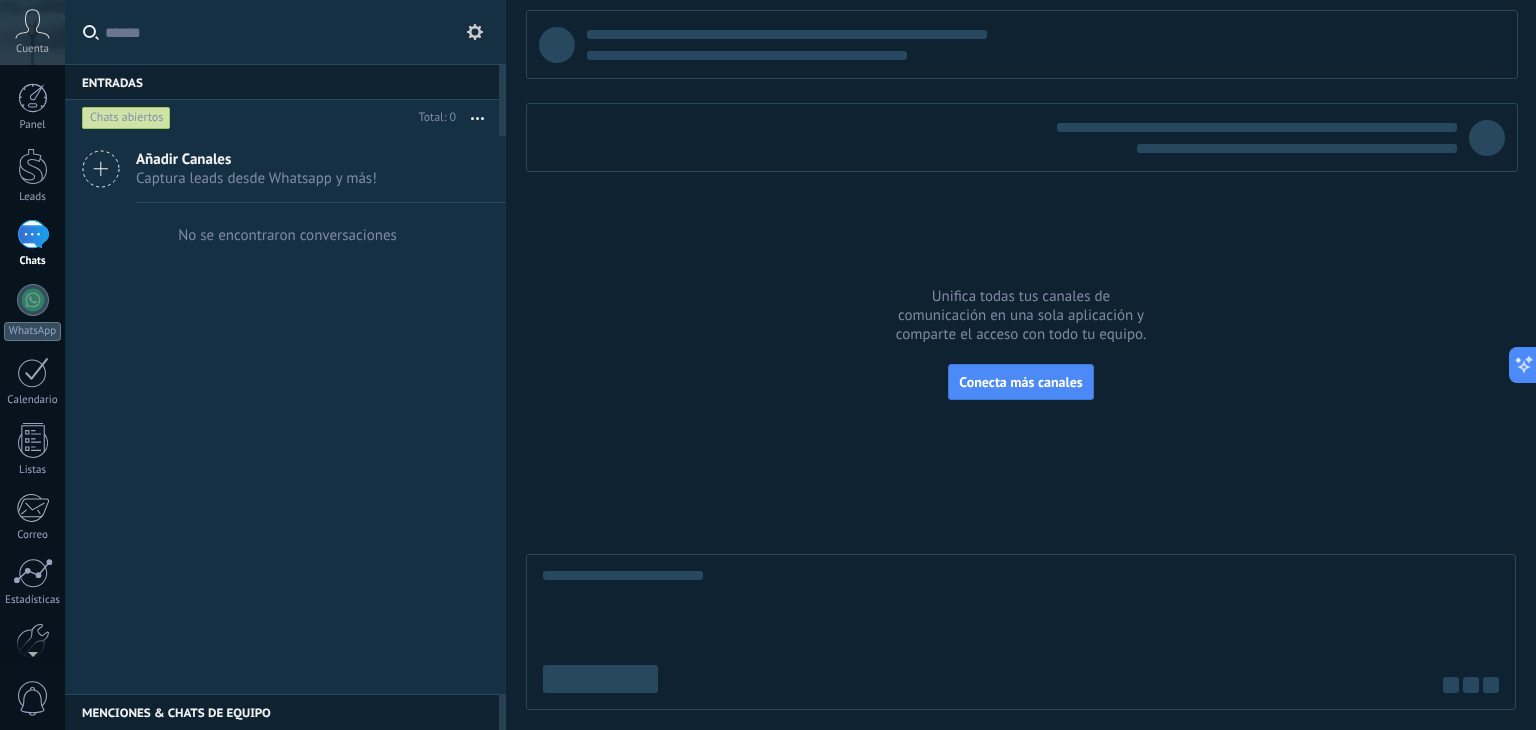 click at bounding box center (32, 24) 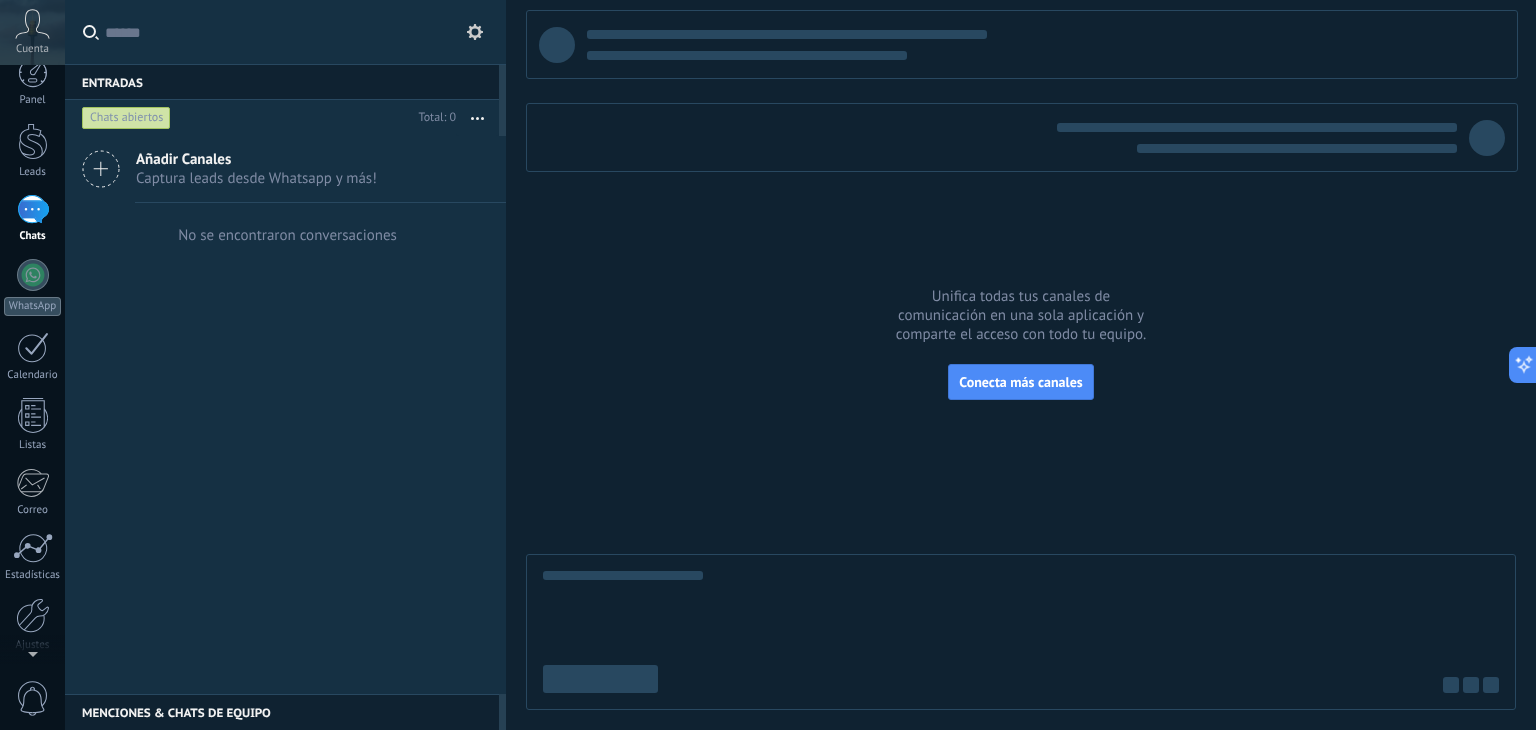 scroll, scrollTop: 0, scrollLeft: 0, axis: both 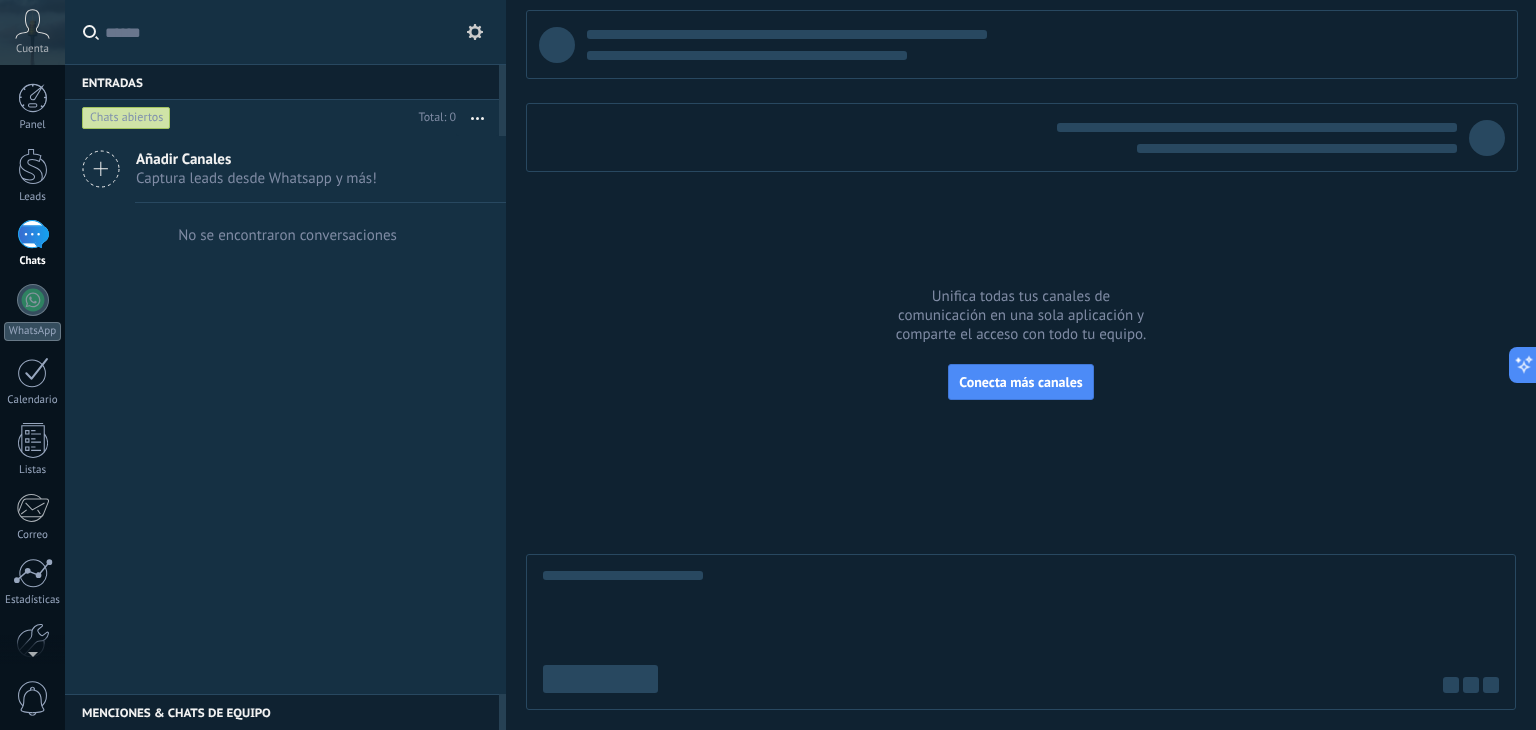 click at bounding box center (32, 24) 